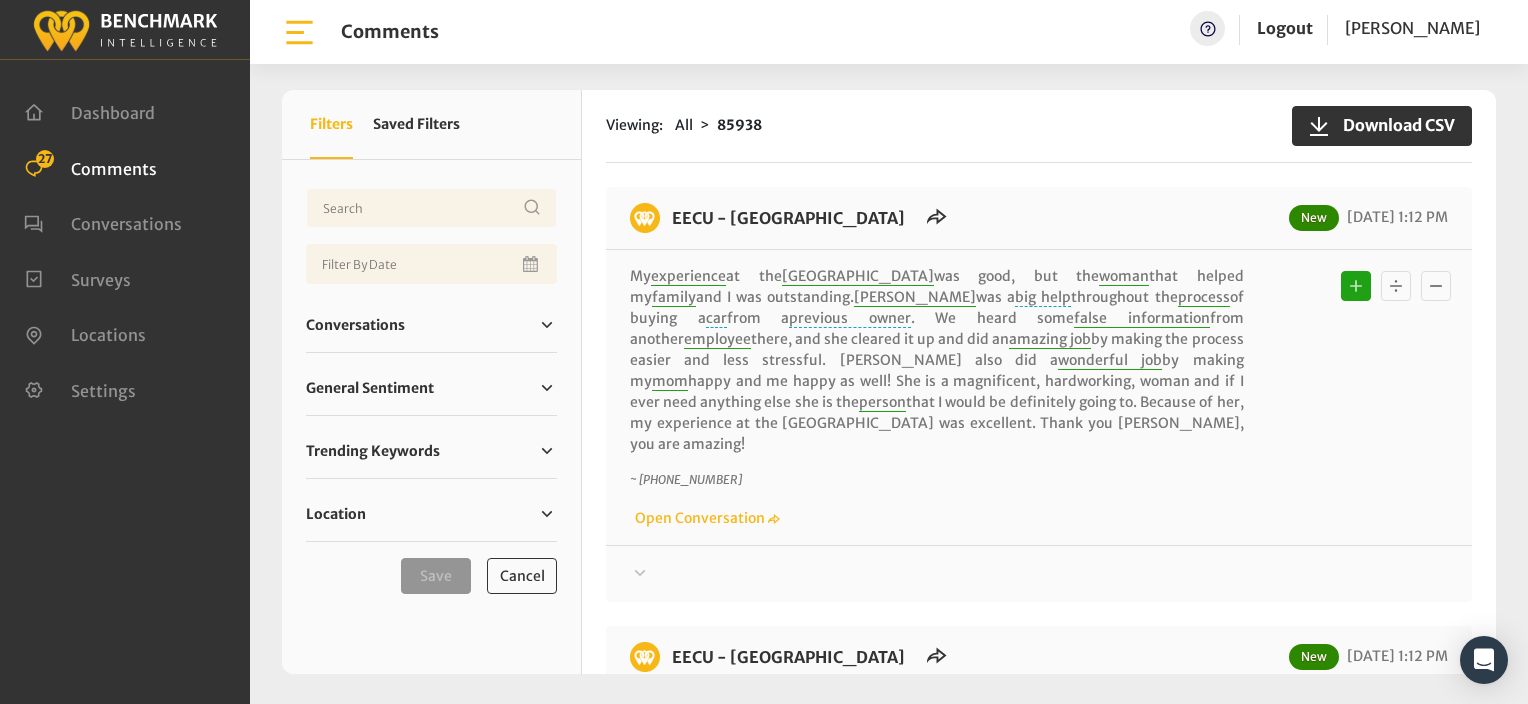 scroll, scrollTop: 0, scrollLeft: 0, axis: both 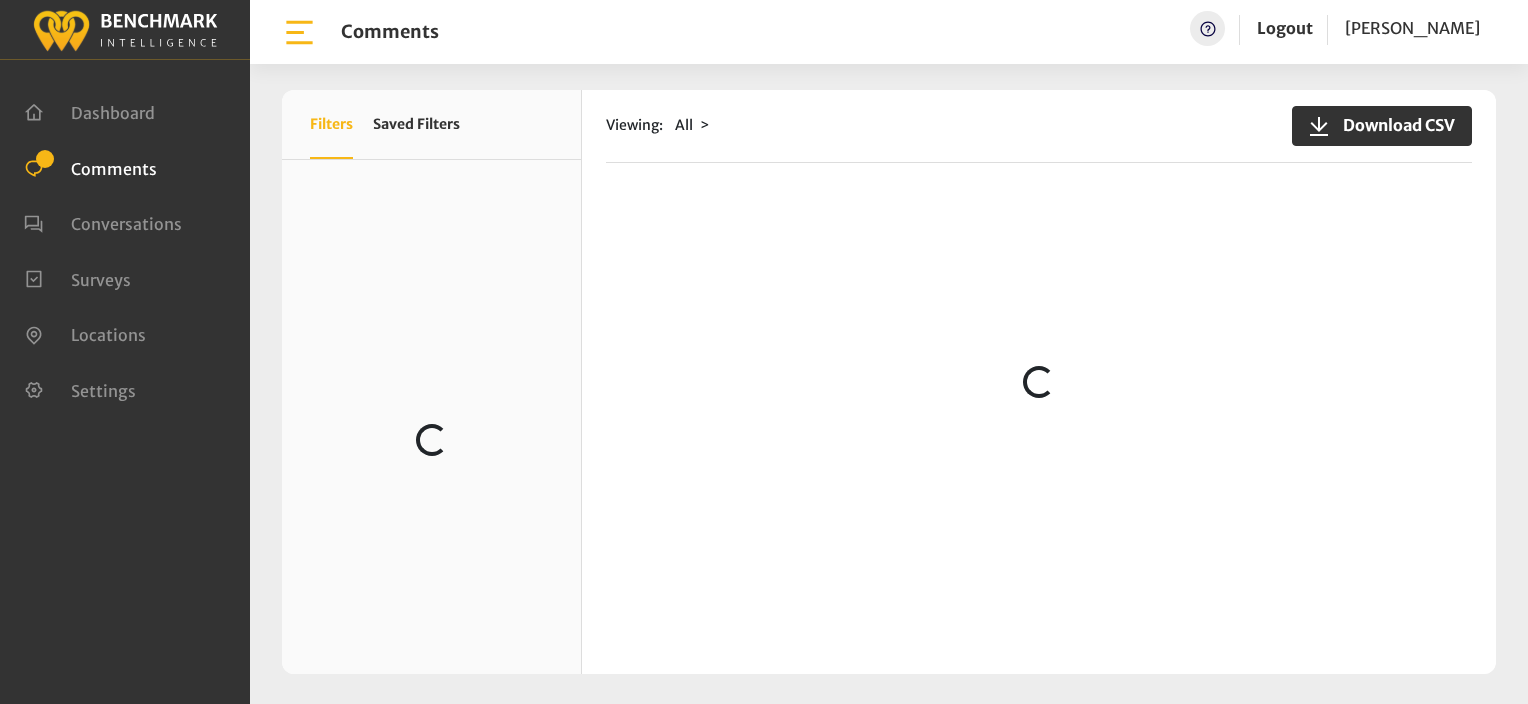 click on "Comments" 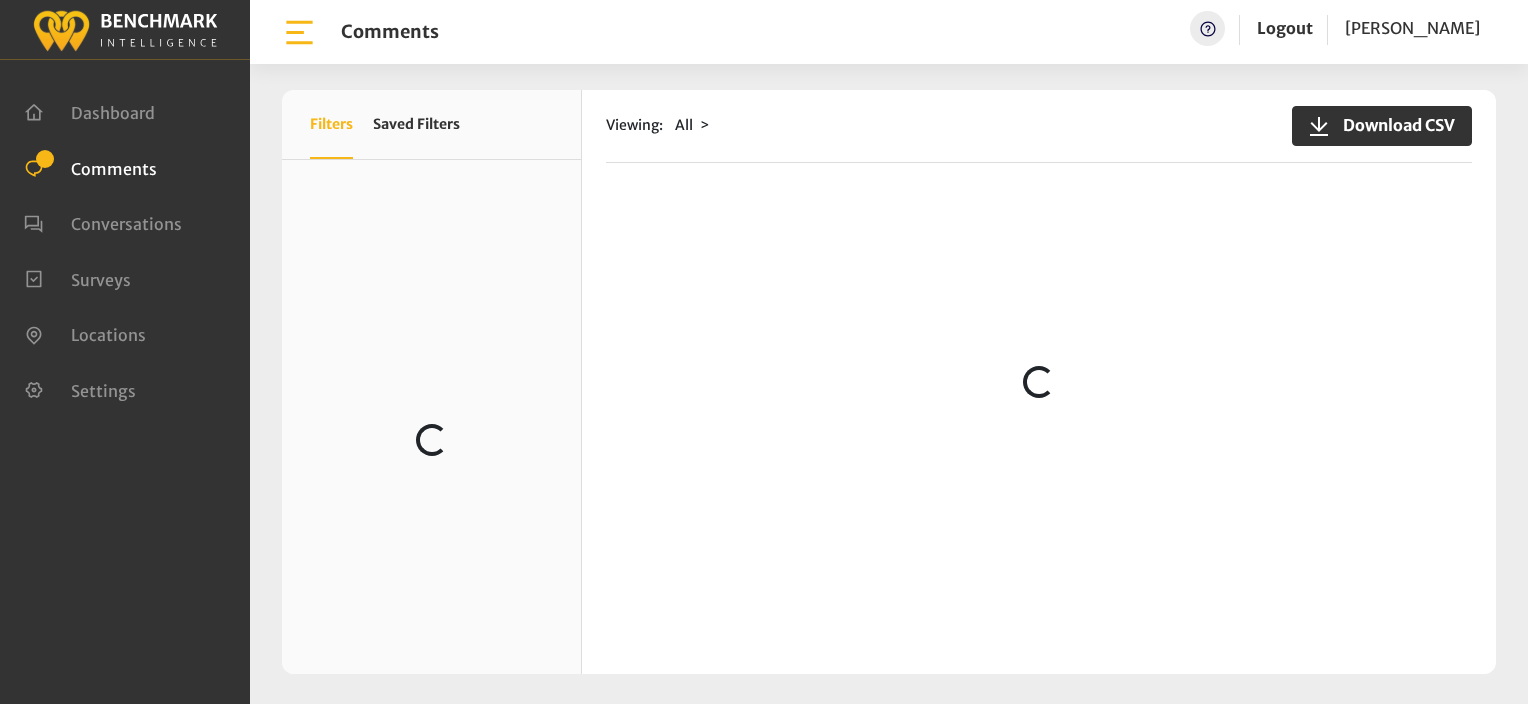 scroll, scrollTop: 0, scrollLeft: 0, axis: both 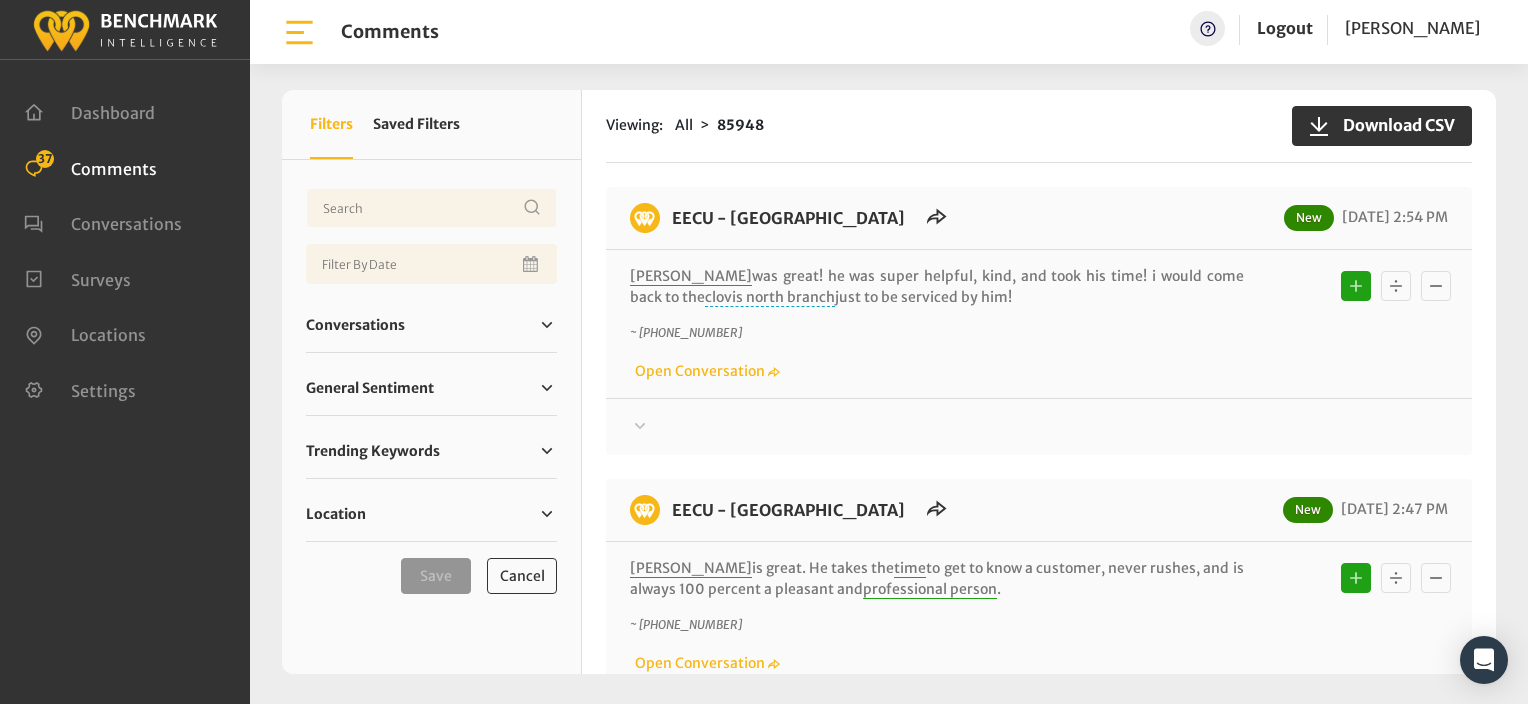 click on "~ +15593013451
Open Conversation" 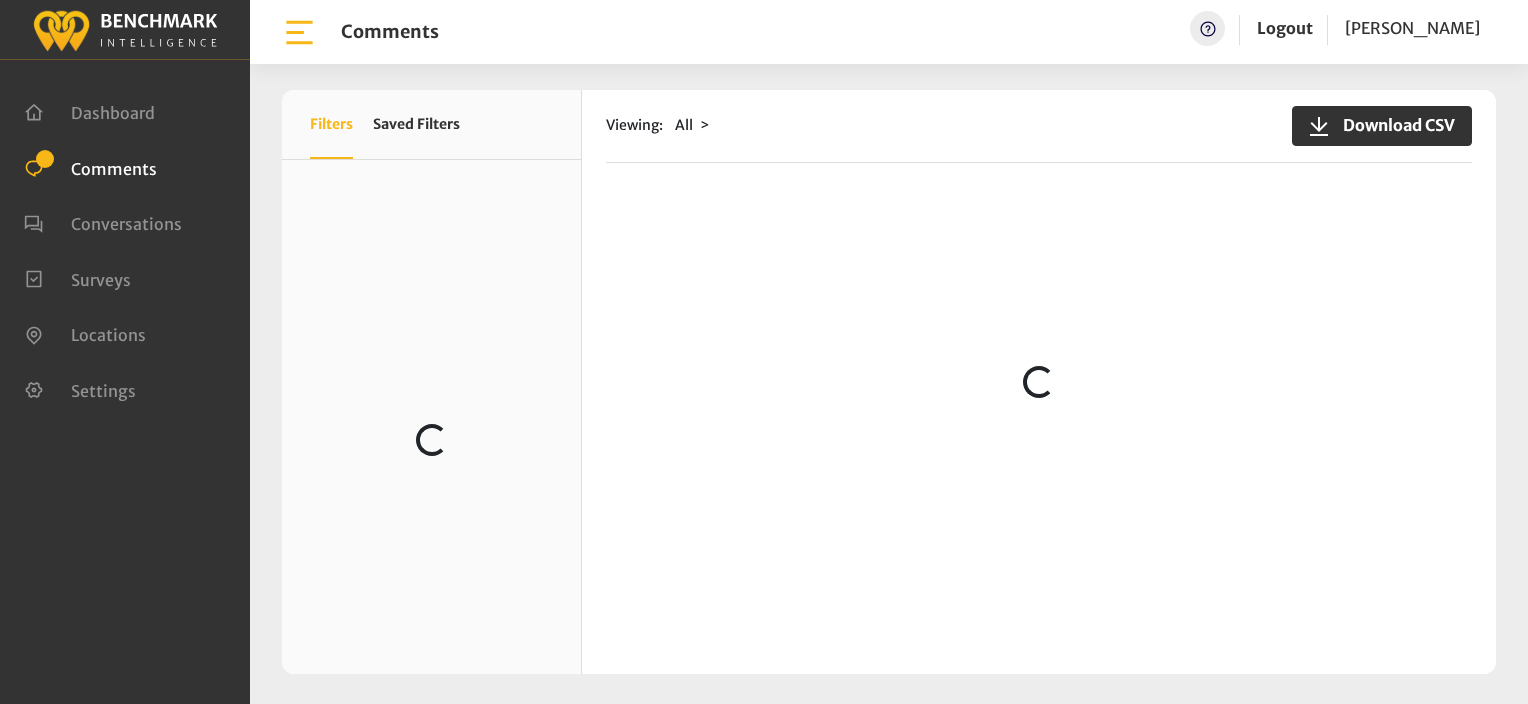 scroll, scrollTop: 0, scrollLeft: 0, axis: both 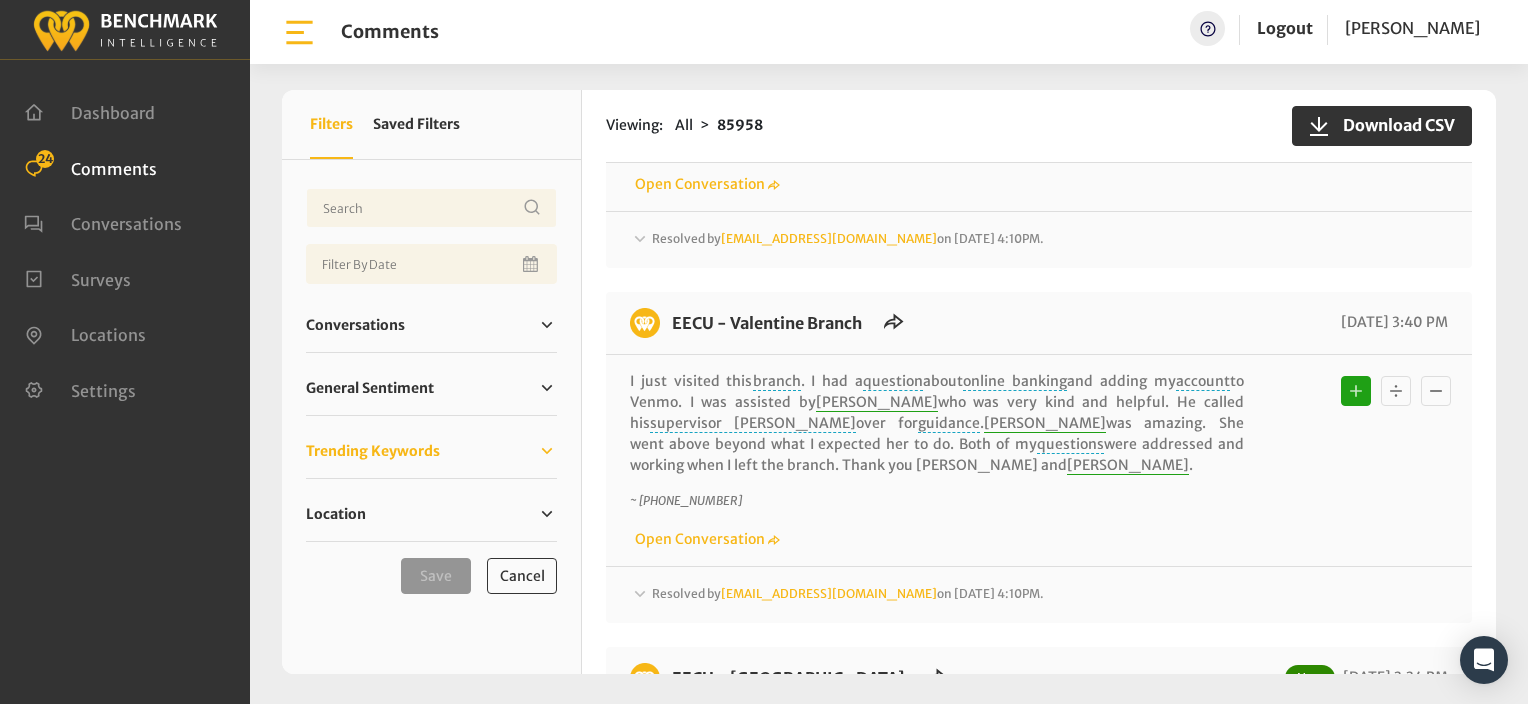 click on "Trending Keywords" at bounding box center [373, 451] 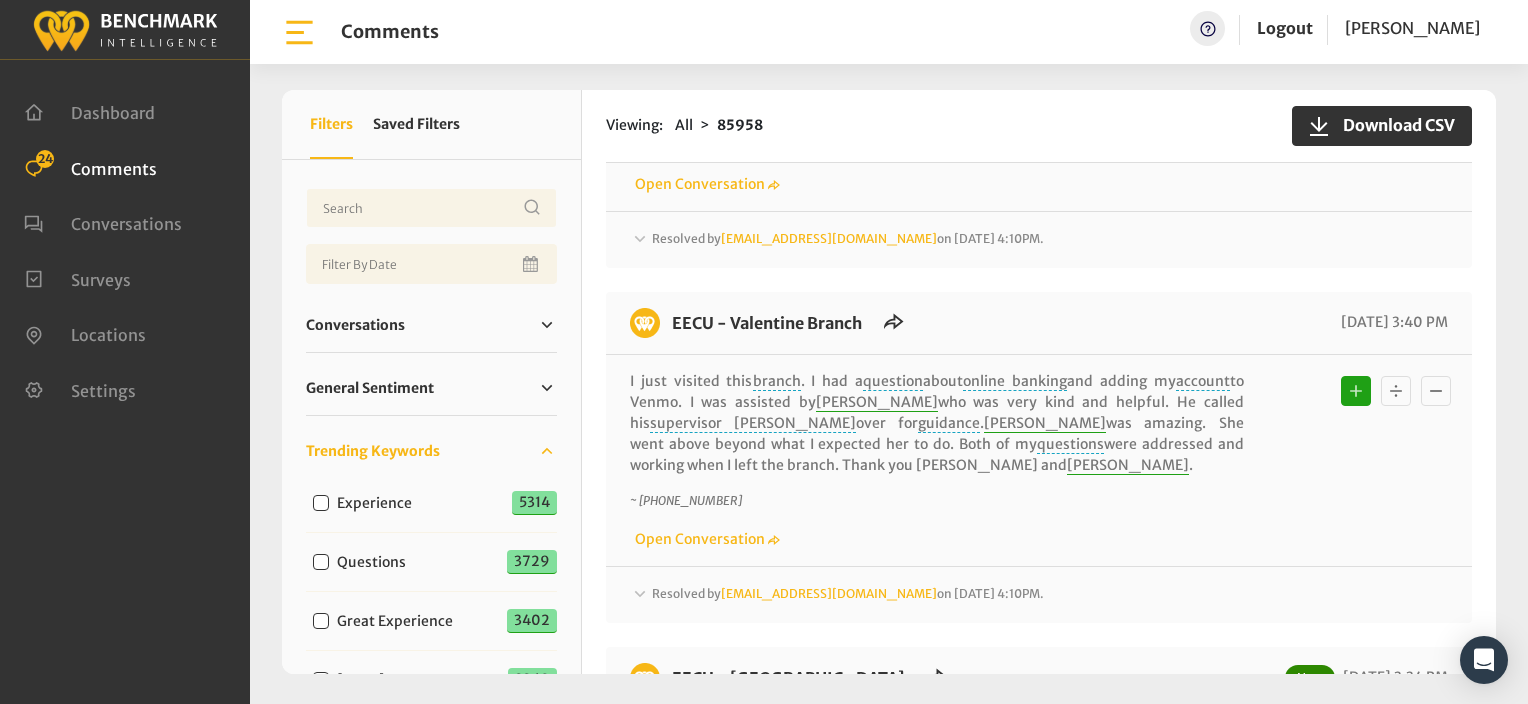 click on "Trending Keywords" at bounding box center (373, 451) 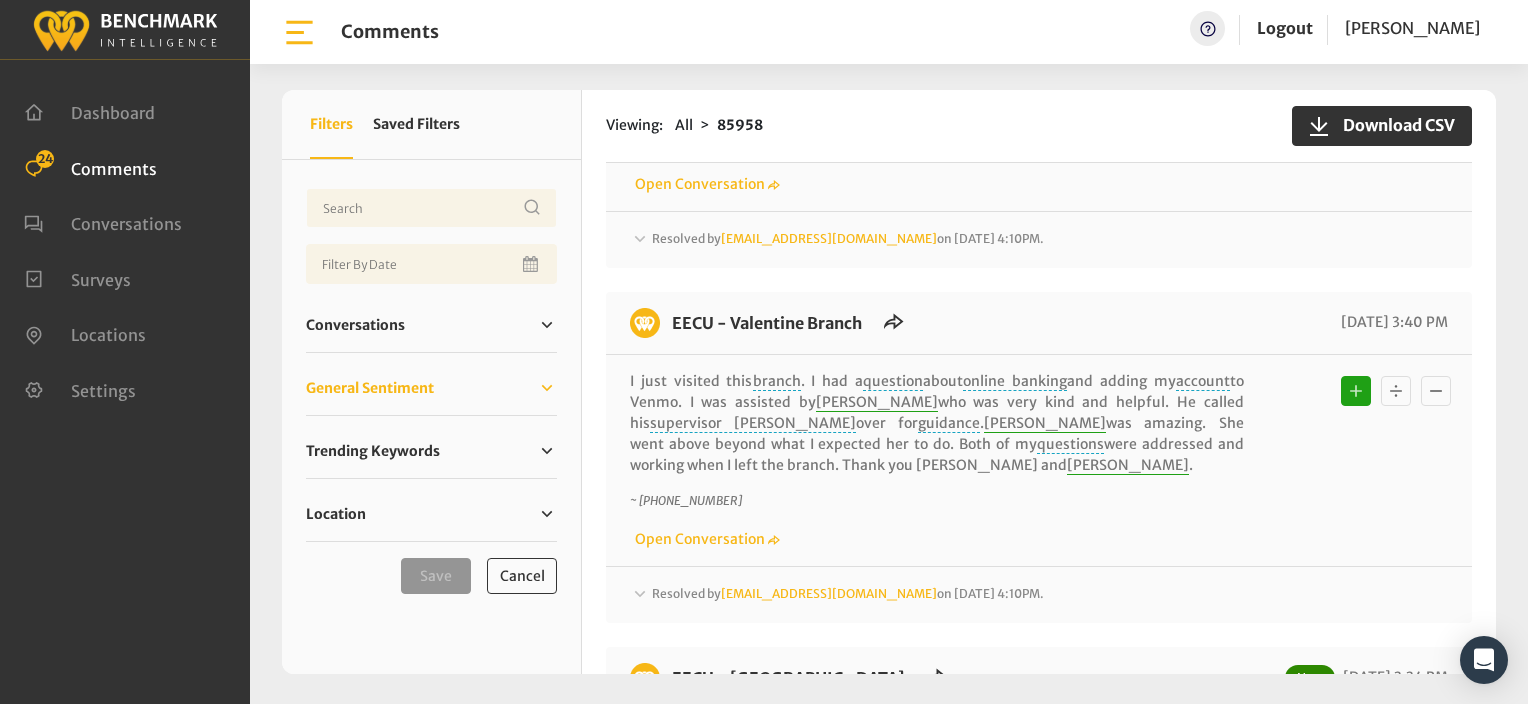 click on "General Sentiment" at bounding box center [370, 388] 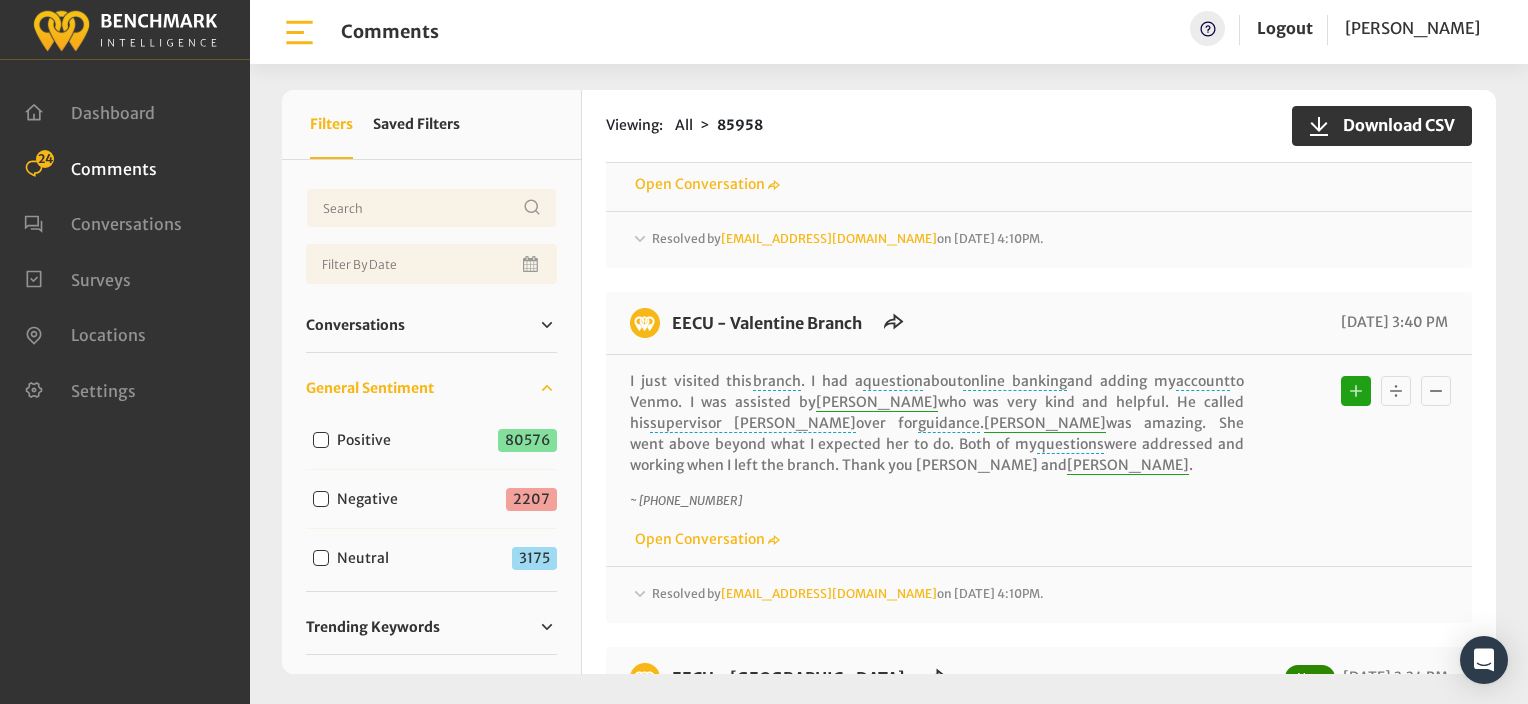 click on "Neutral" at bounding box center (321, 558) 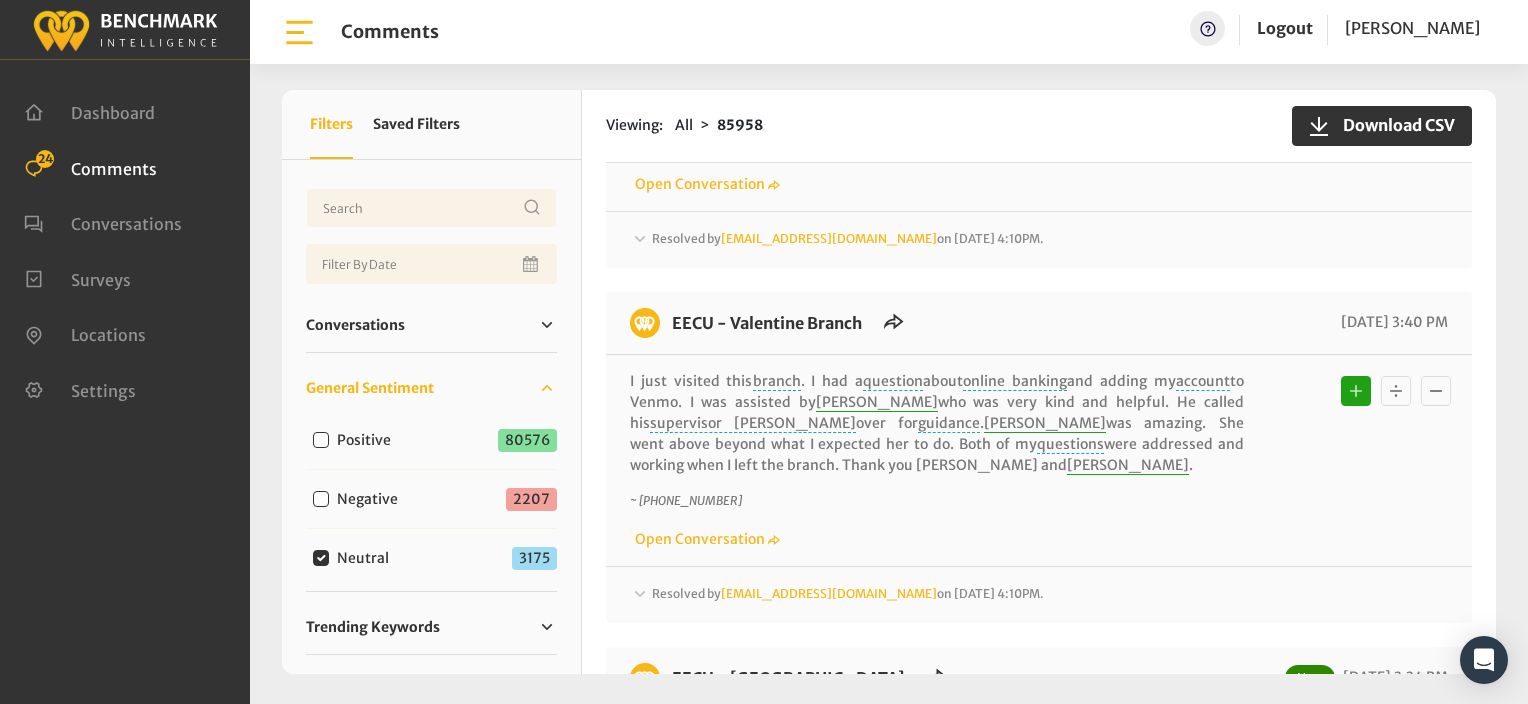 checkbox on "true" 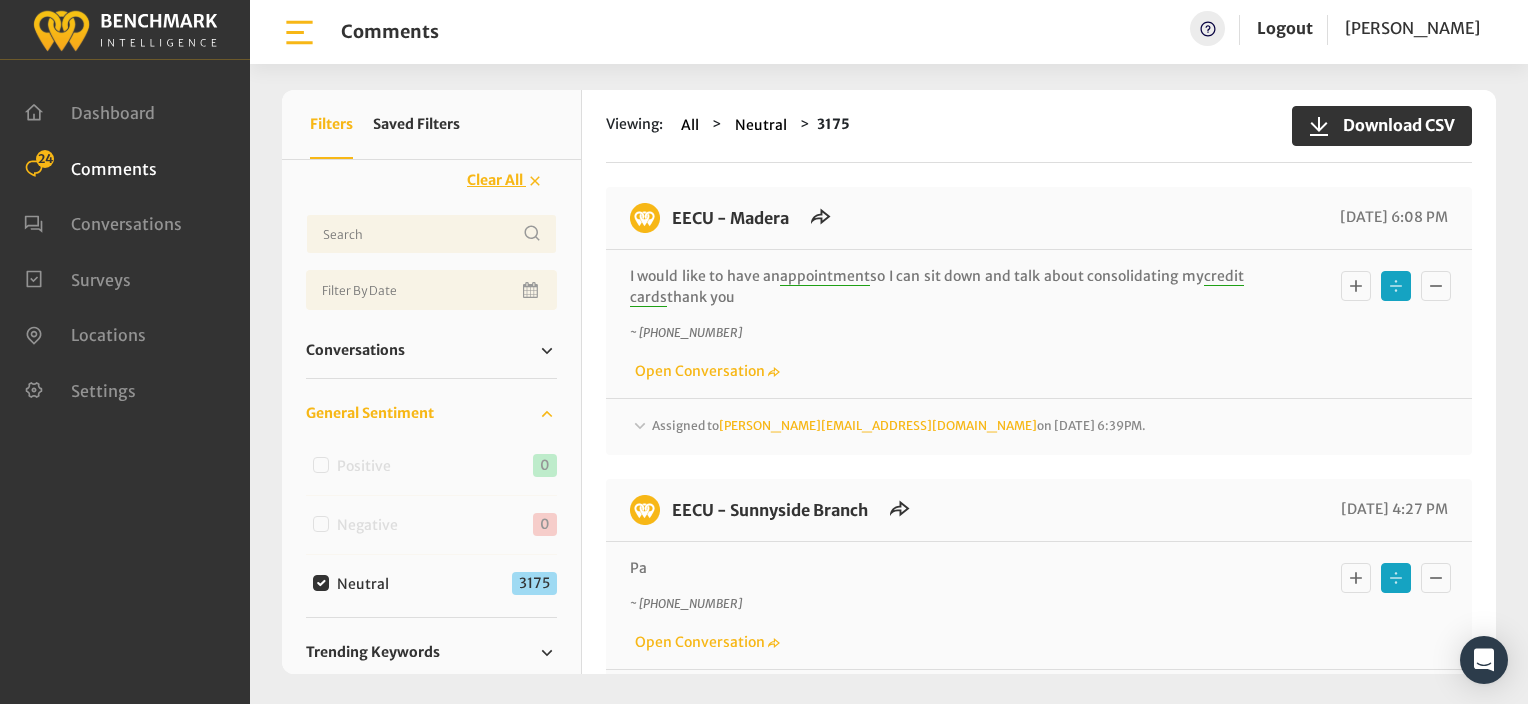 click 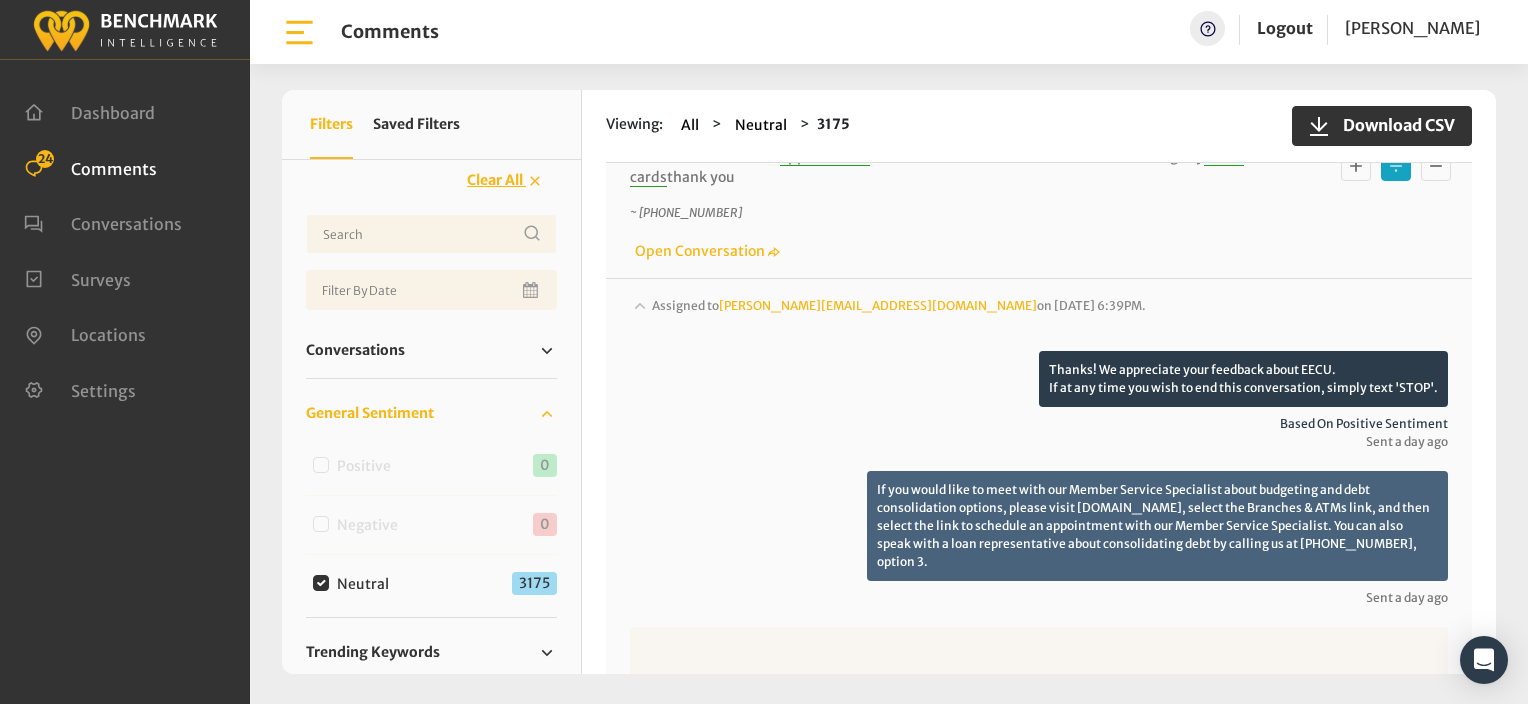scroll, scrollTop: 200, scrollLeft: 0, axis: vertical 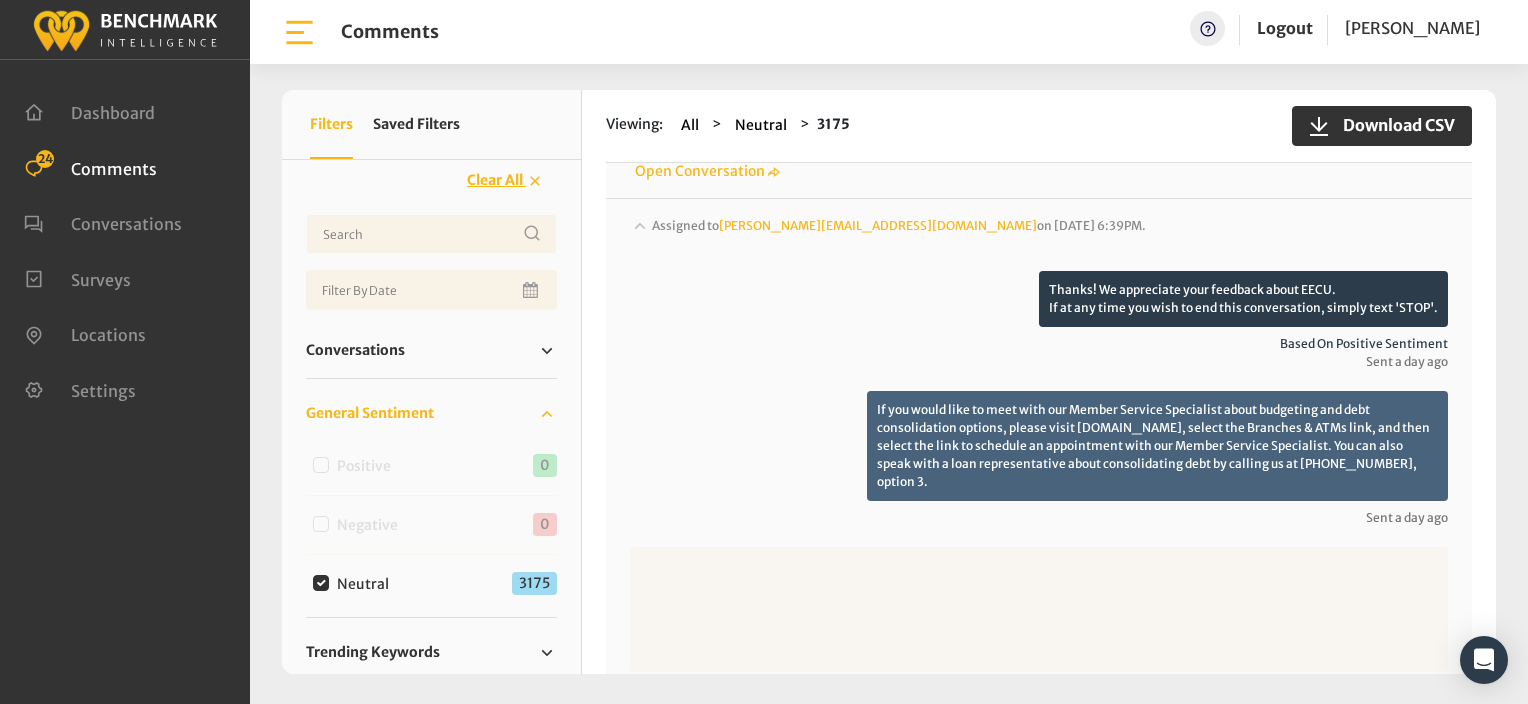 click 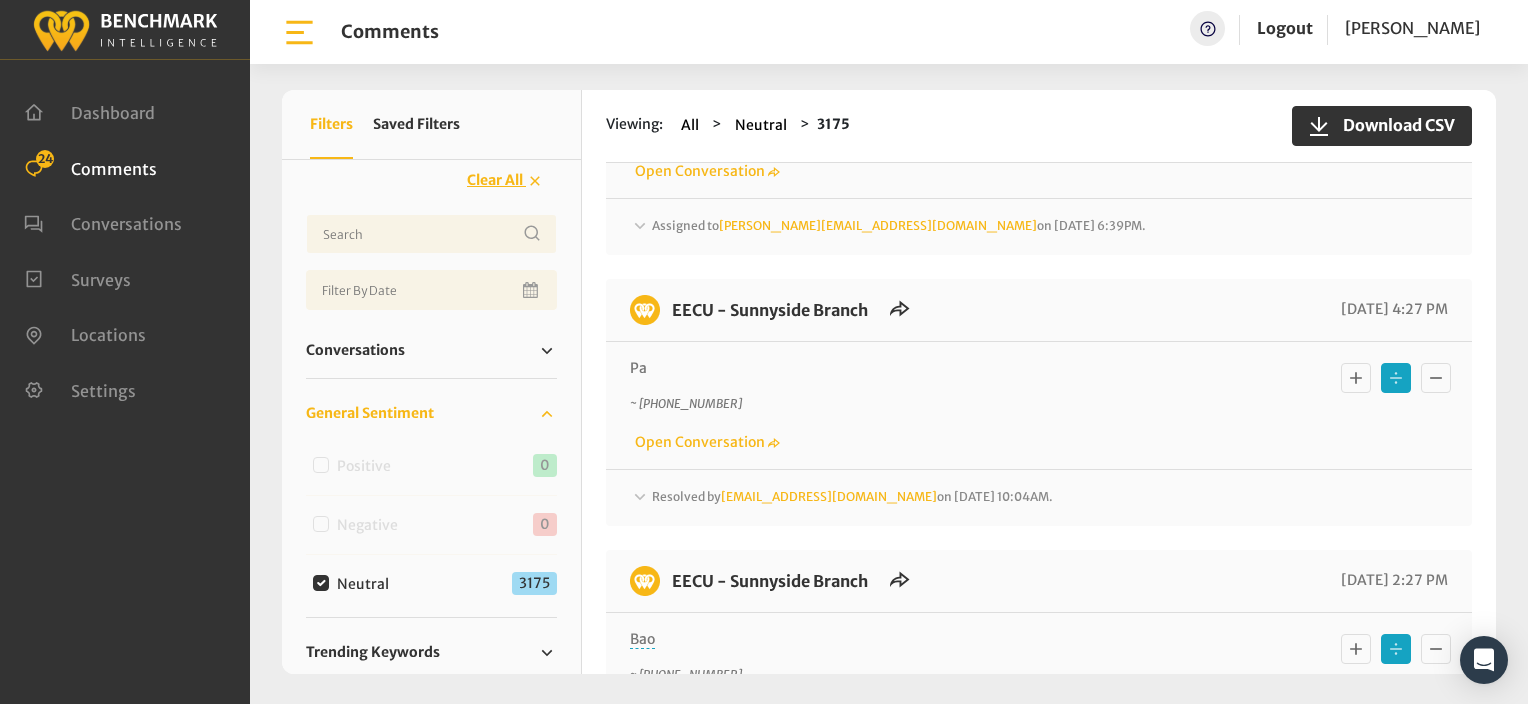 click 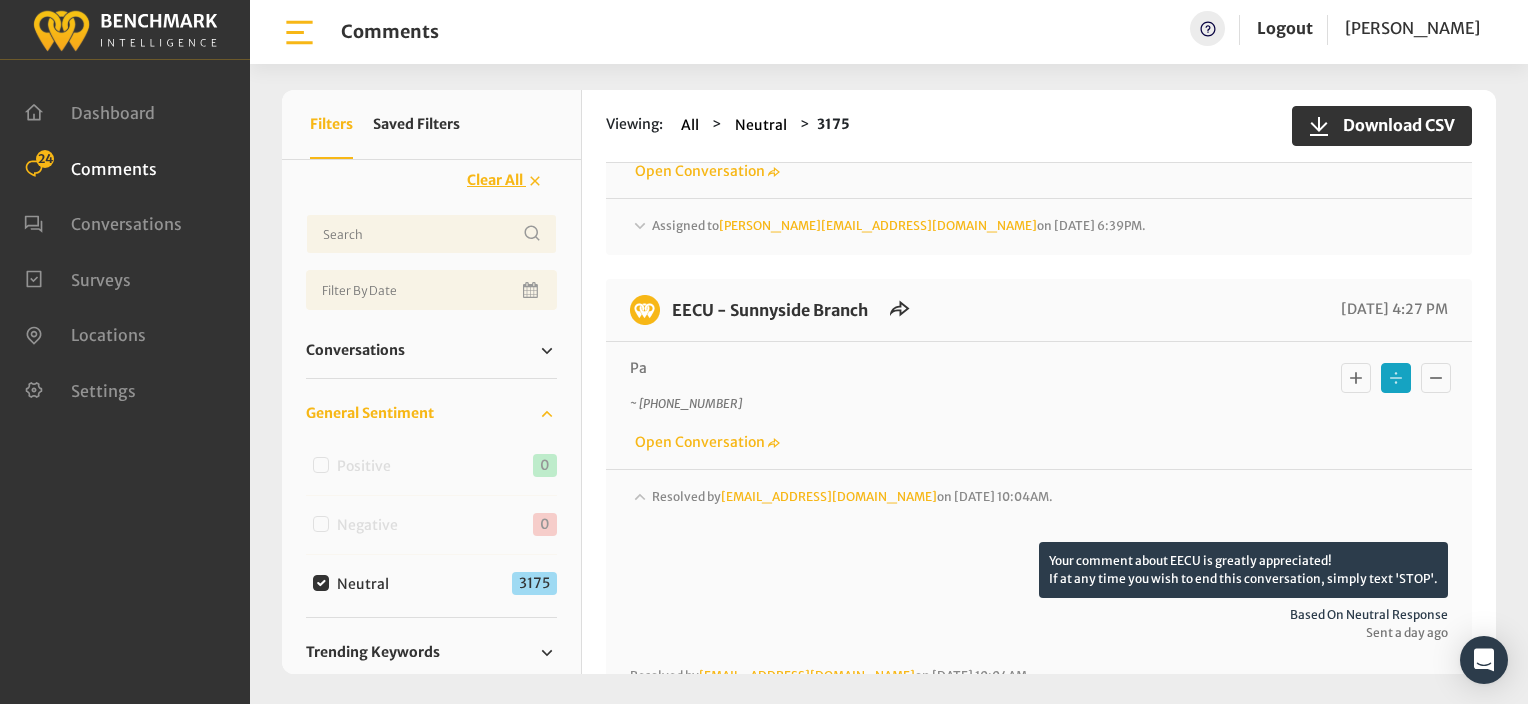 click 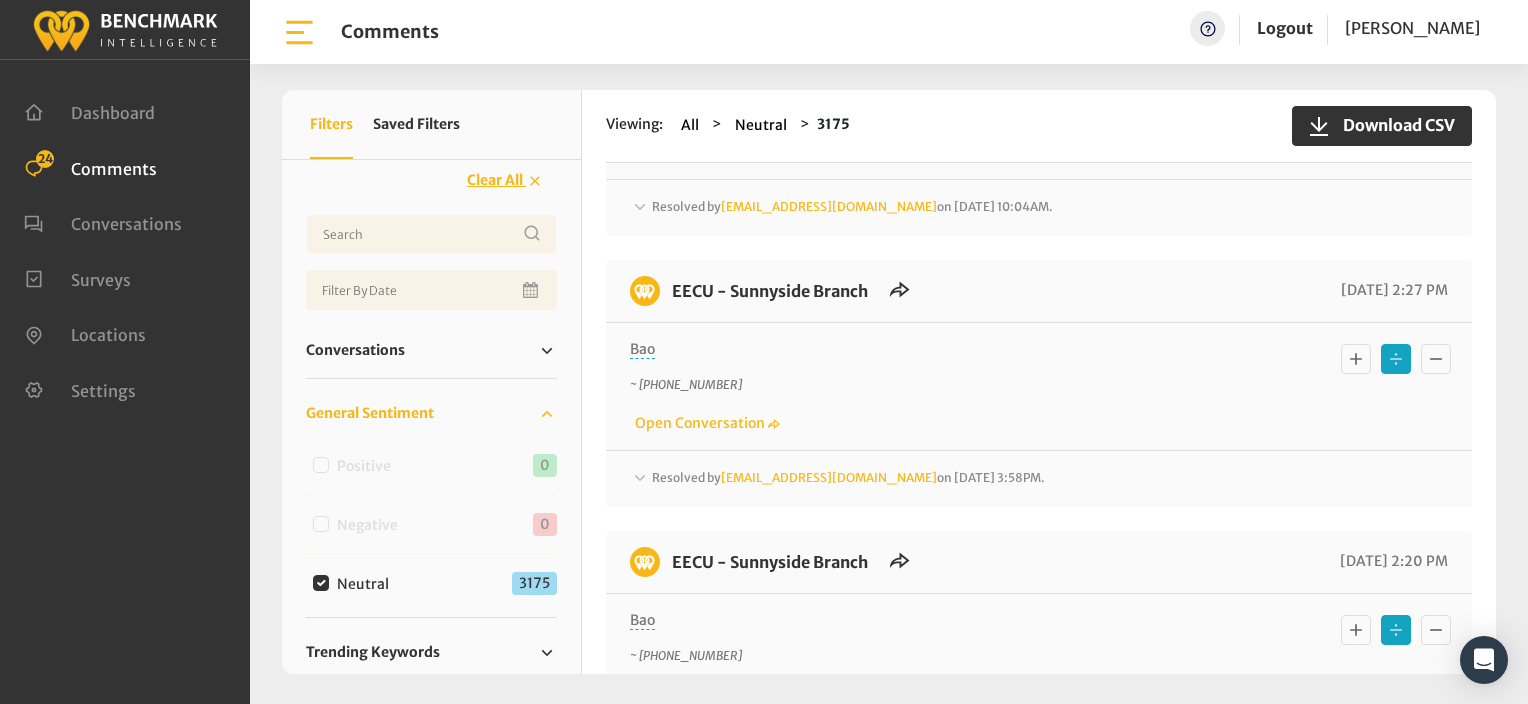 scroll, scrollTop: 500, scrollLeft: 0, axis: vertical 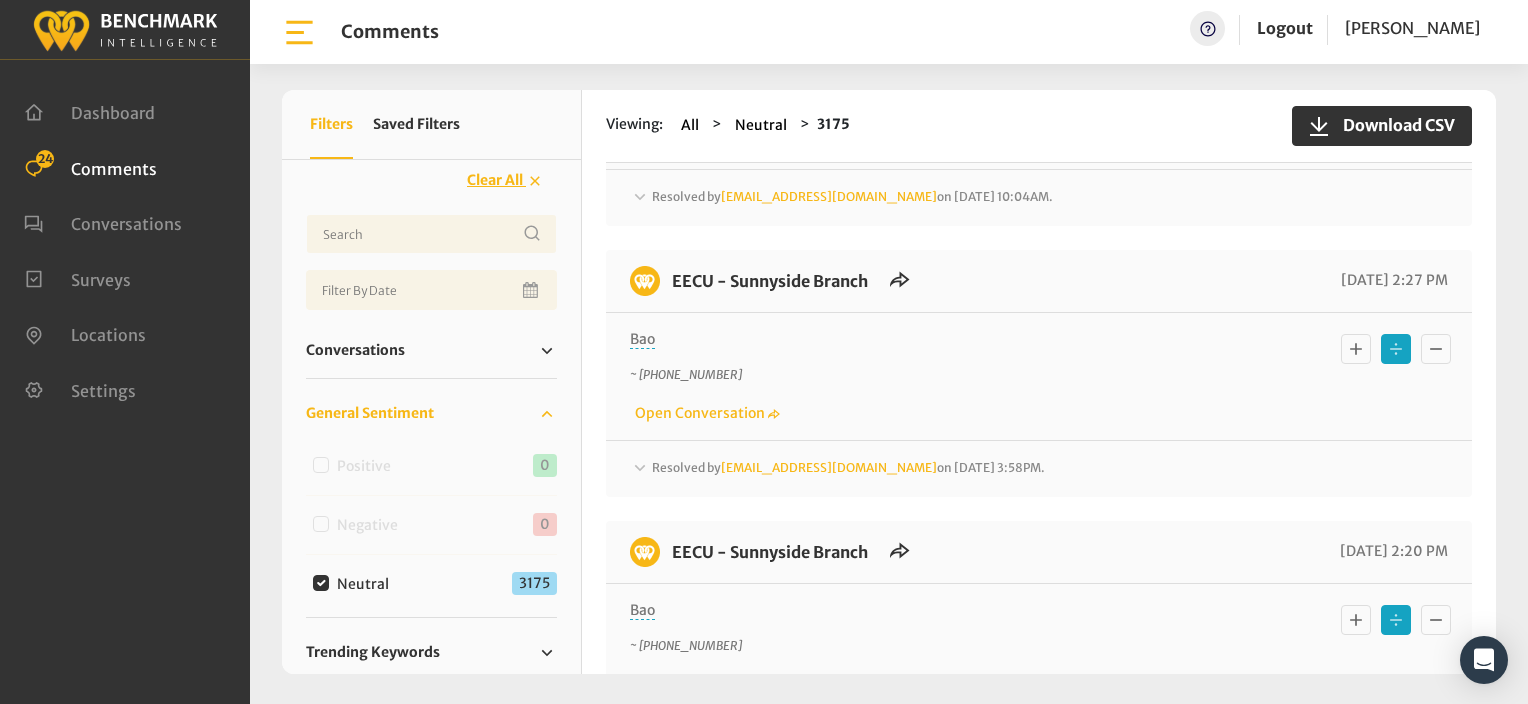 click 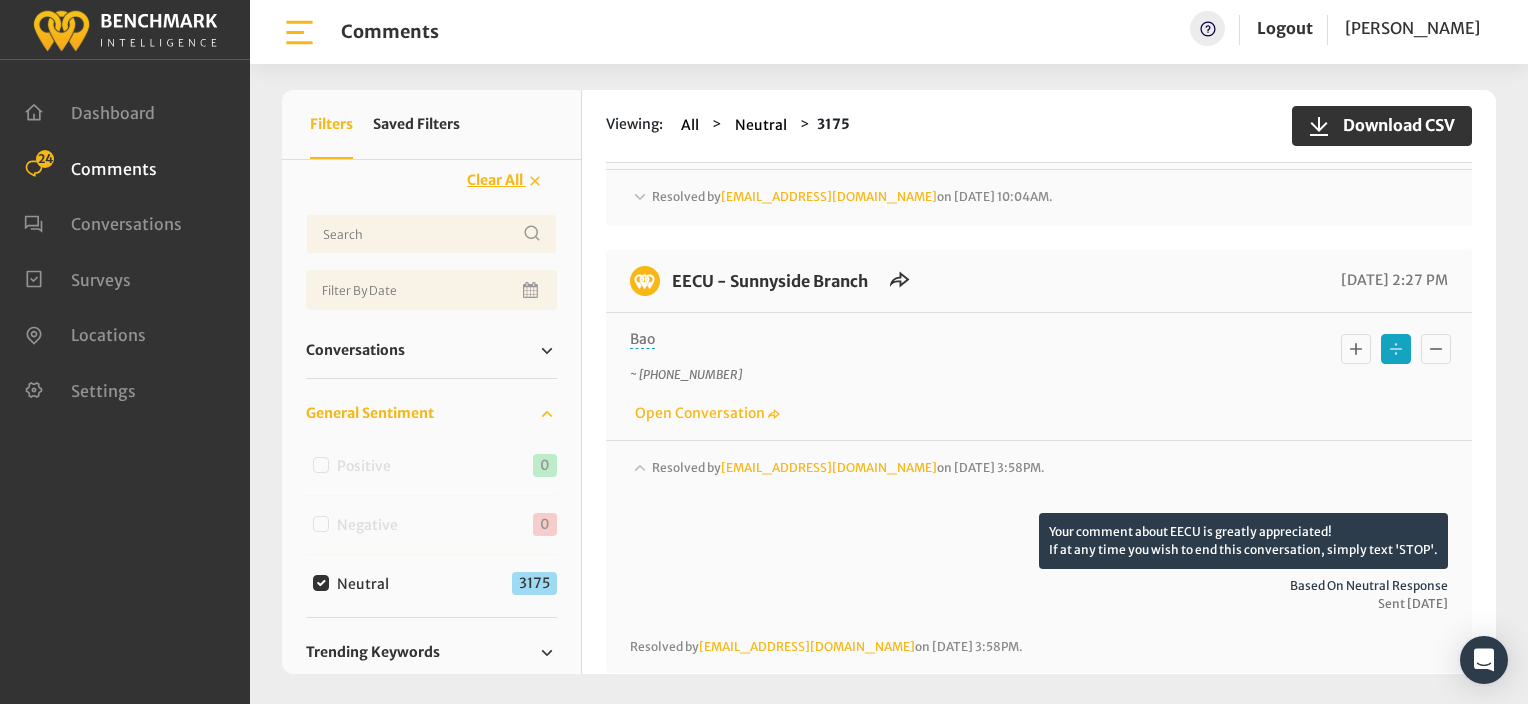 click 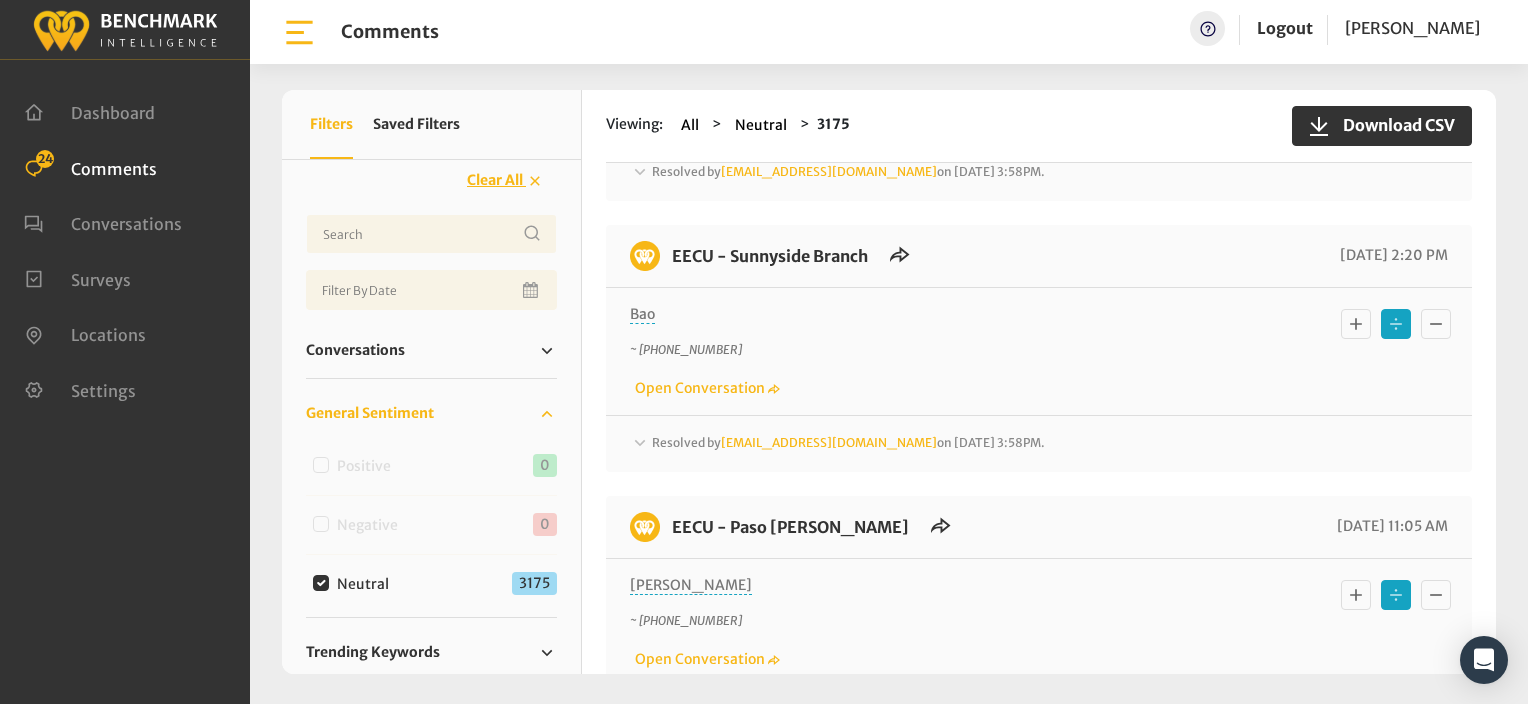 scroll, scrollTop: 800, scrollLeft: 0, axis: vertical 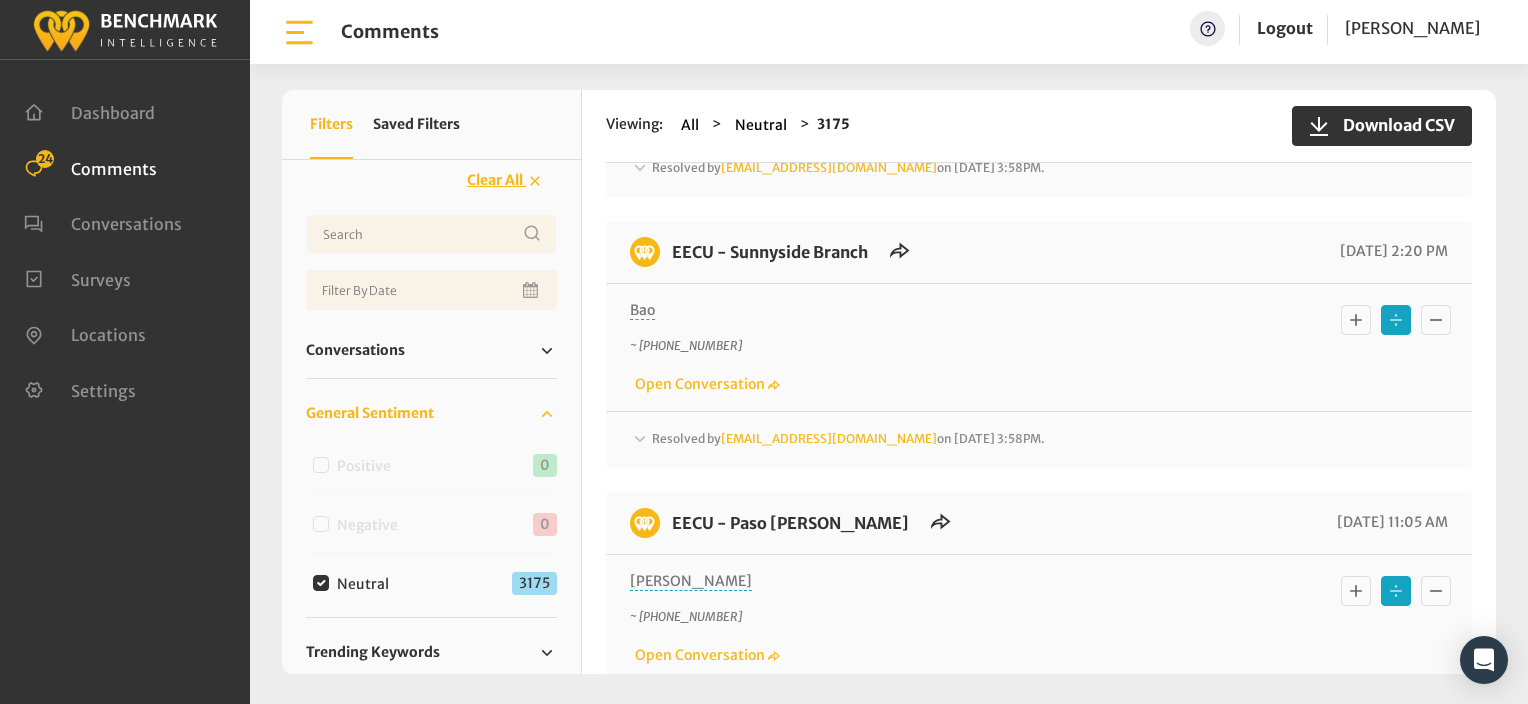 click 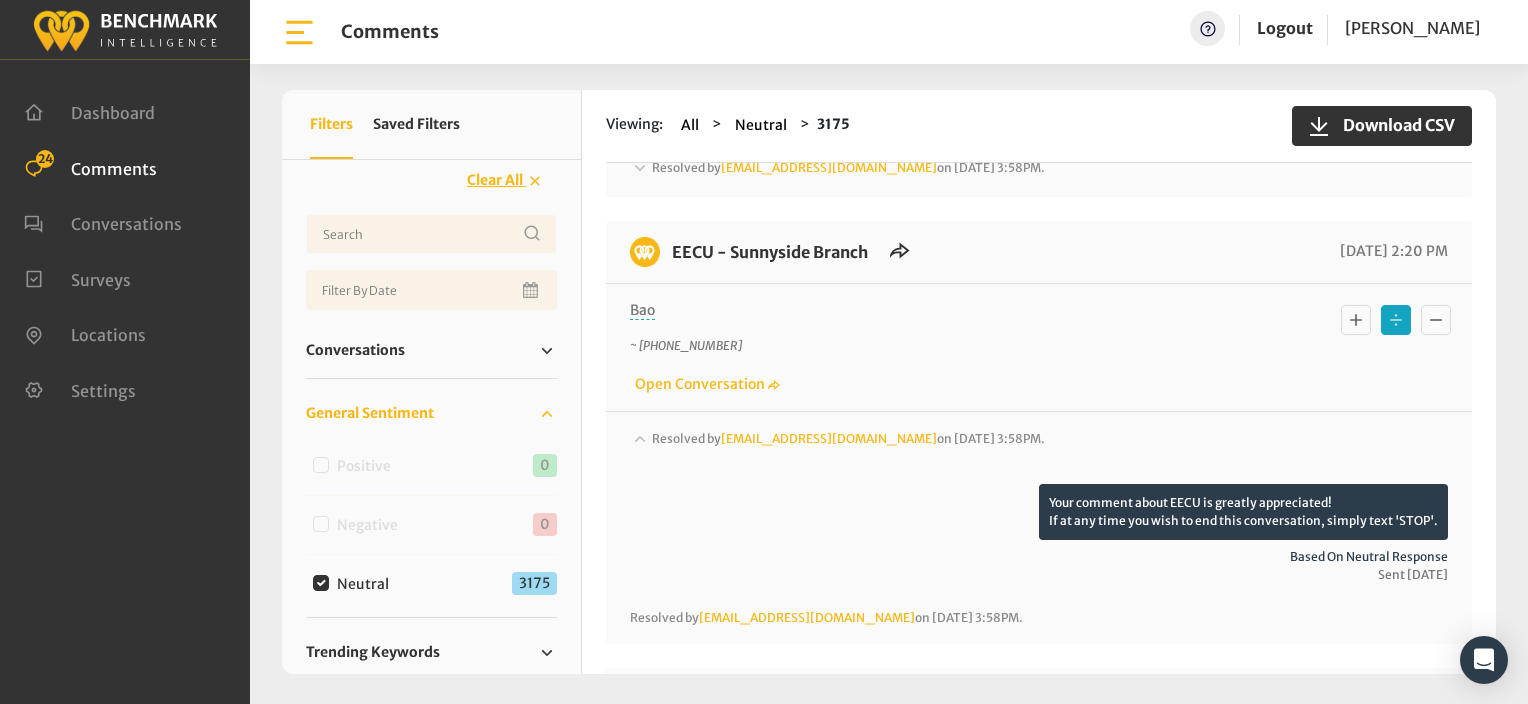 click 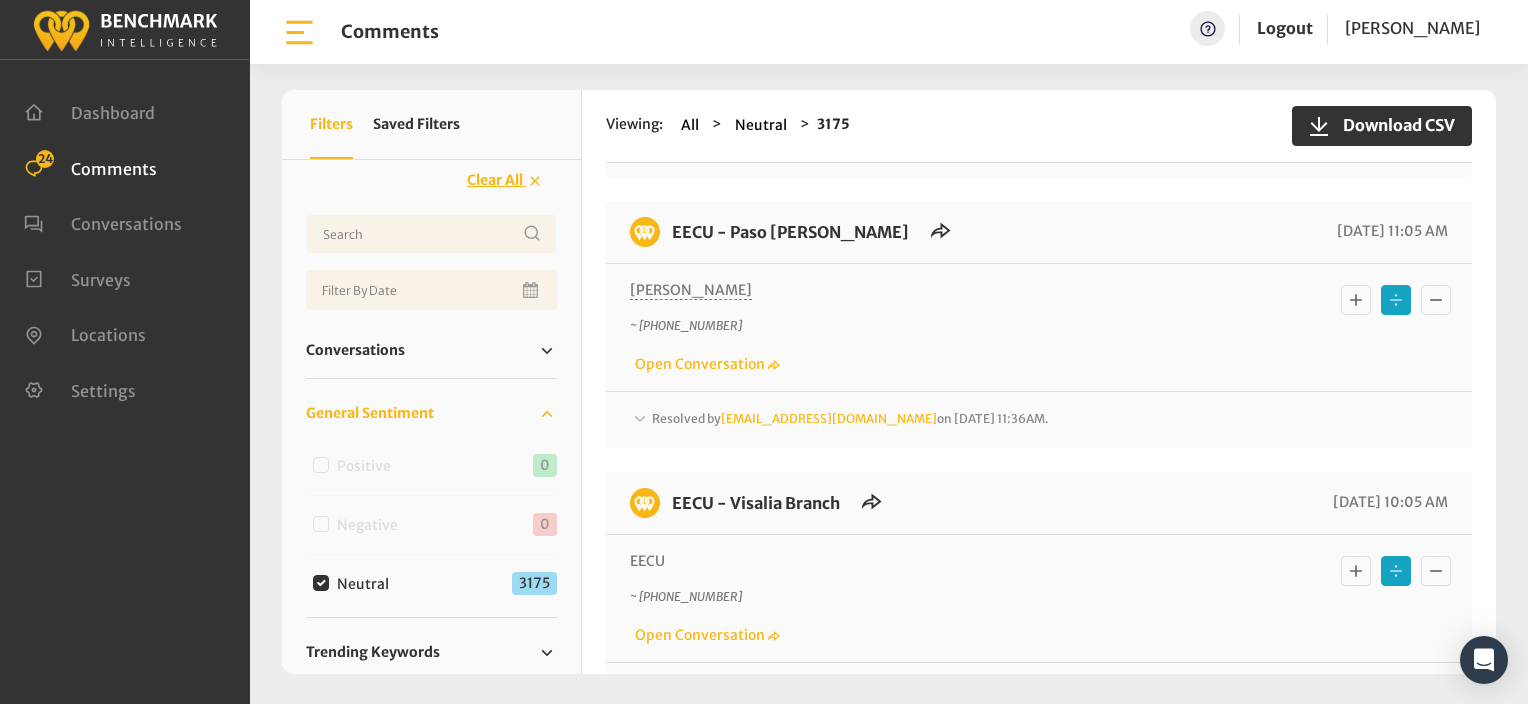 scroll, scrollTop: 1100, scrollLeft: 0, axis: vertical 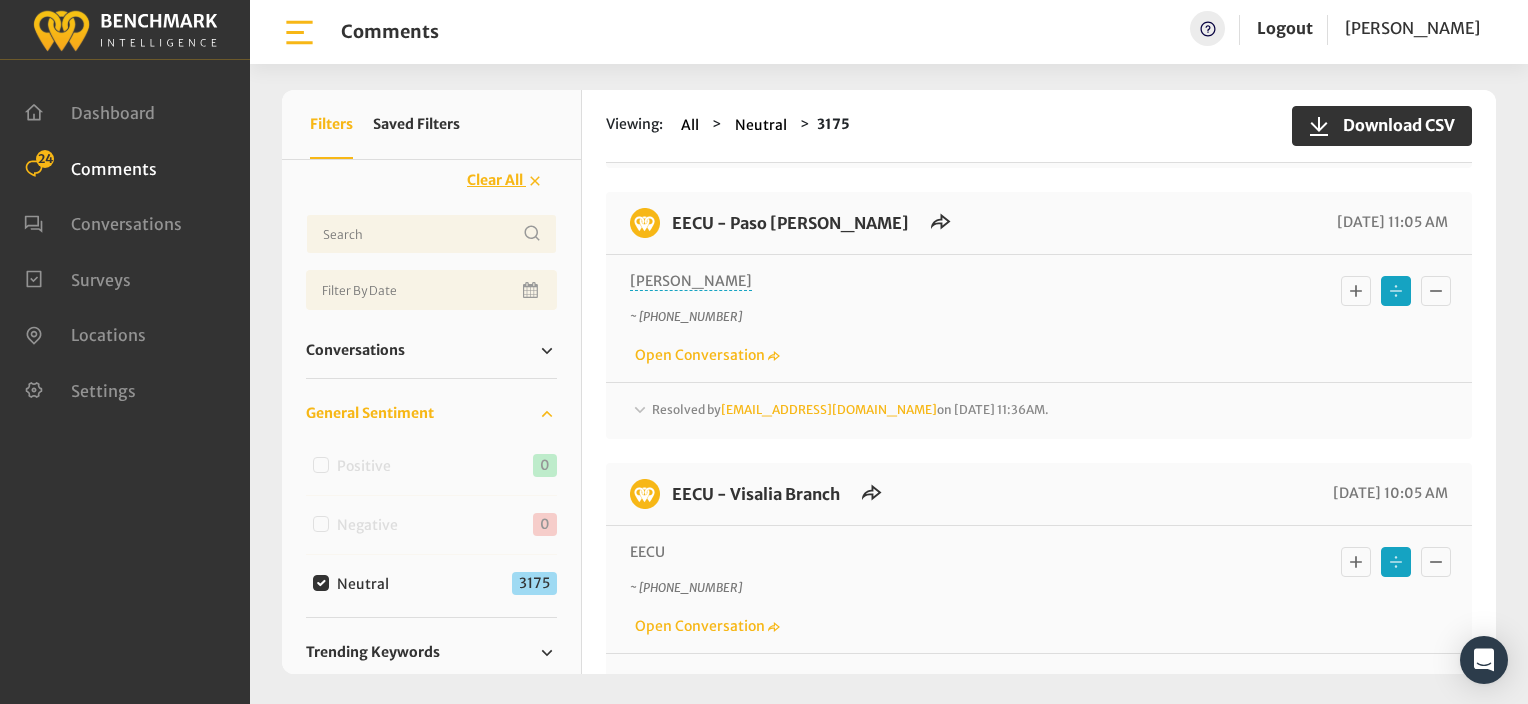 click 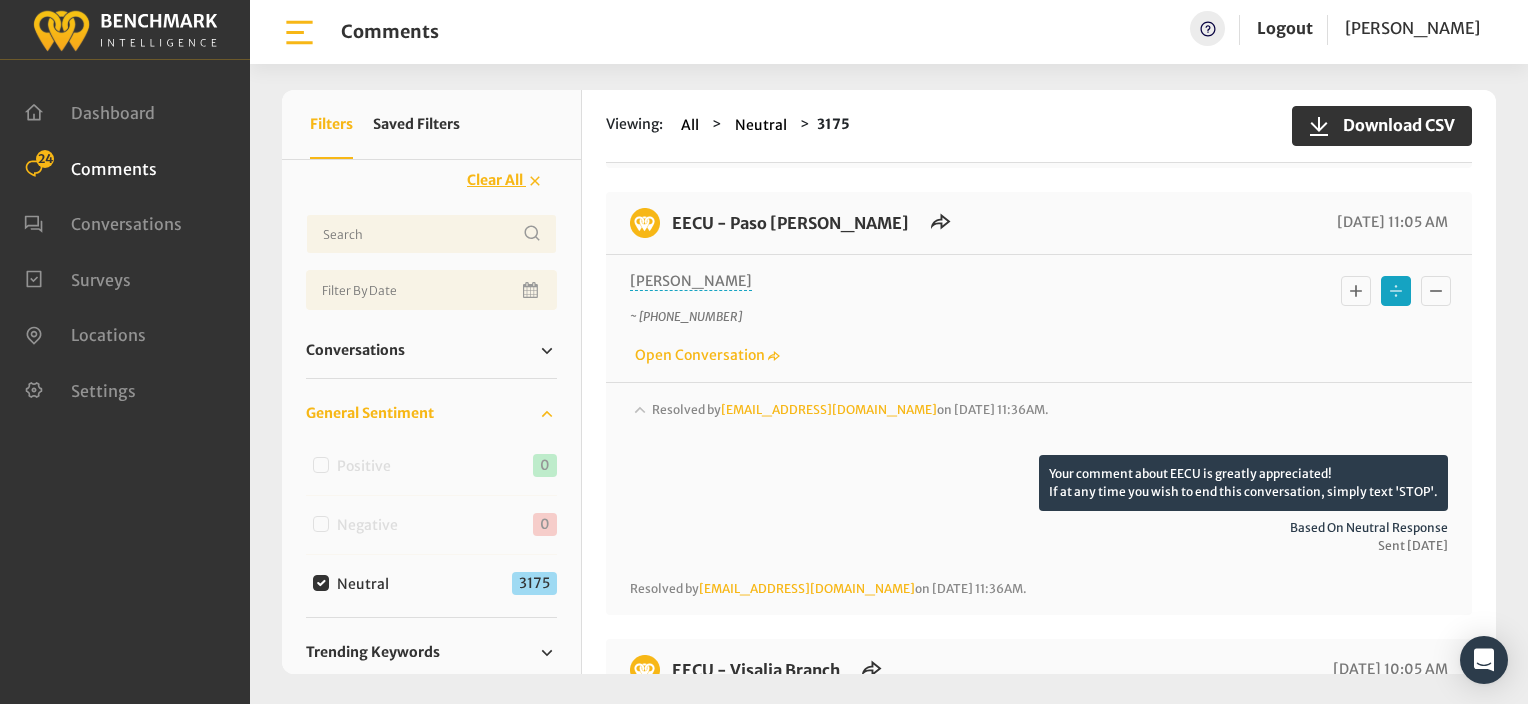 click 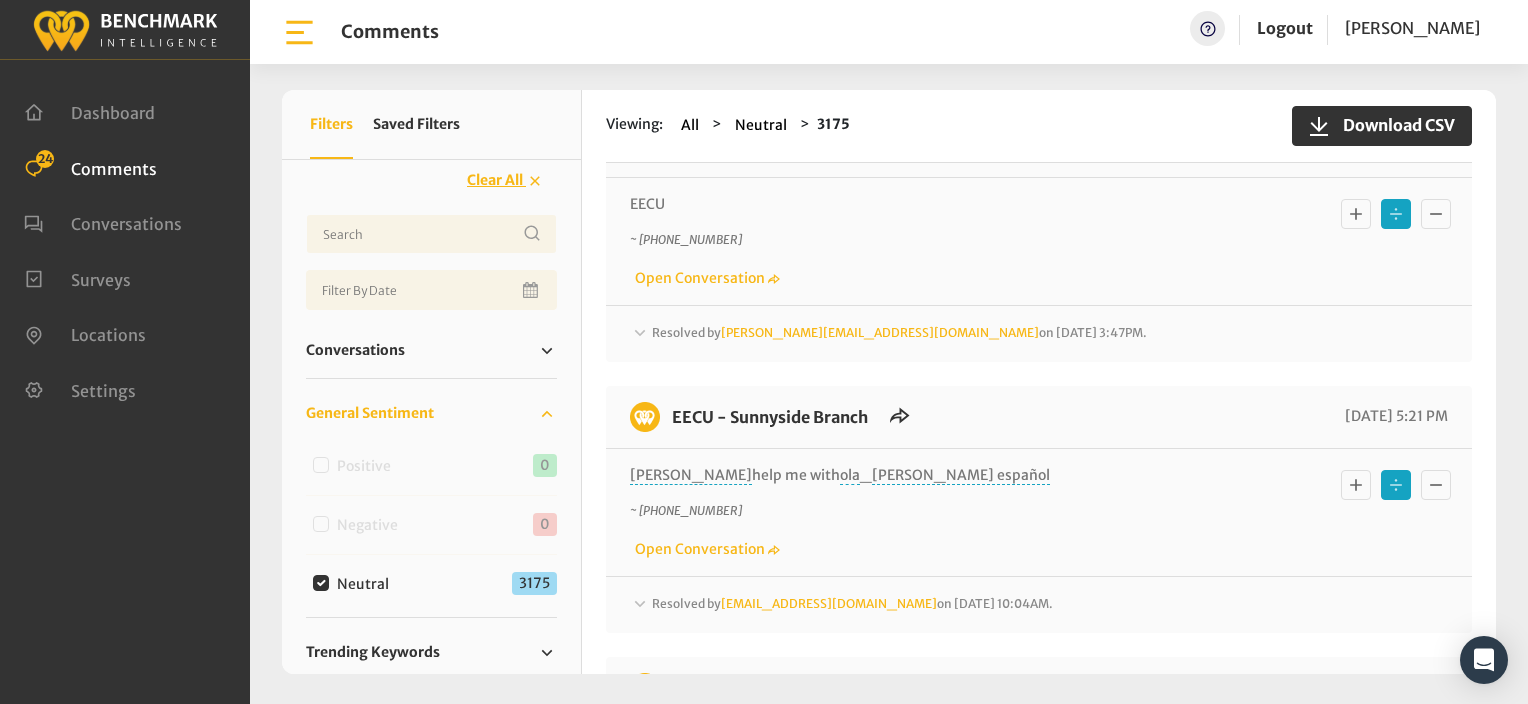 scroll, scrollTop: 1499, scrollLeft: 0, axis: vertical 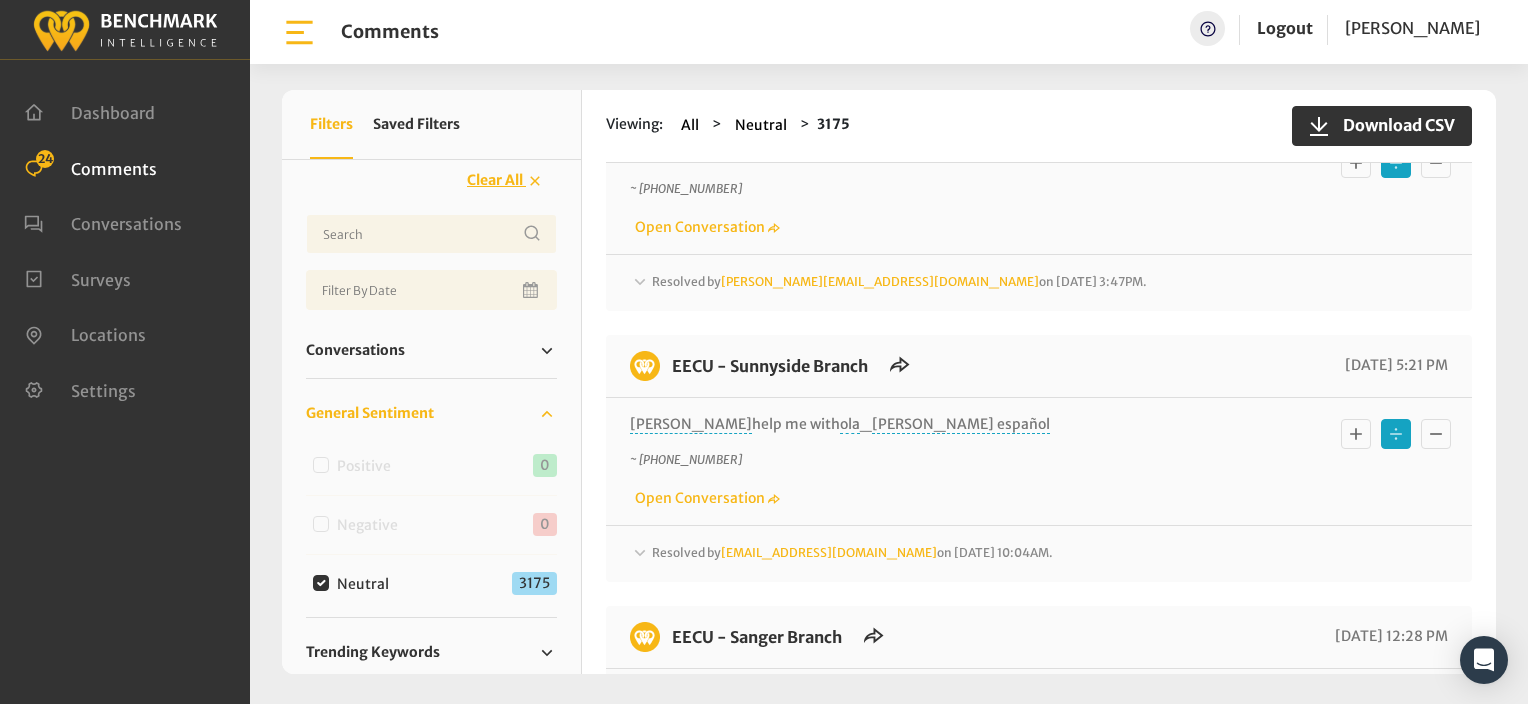 click 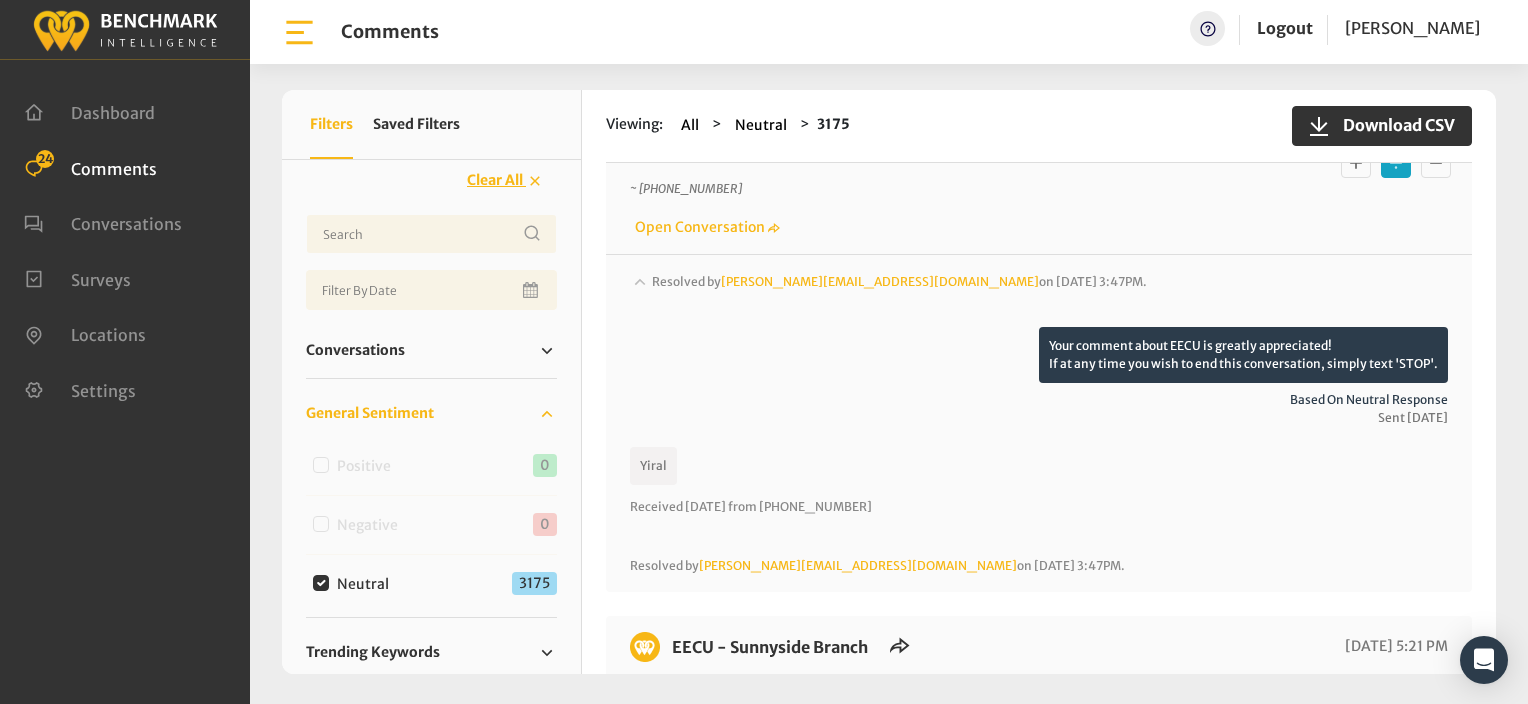 click 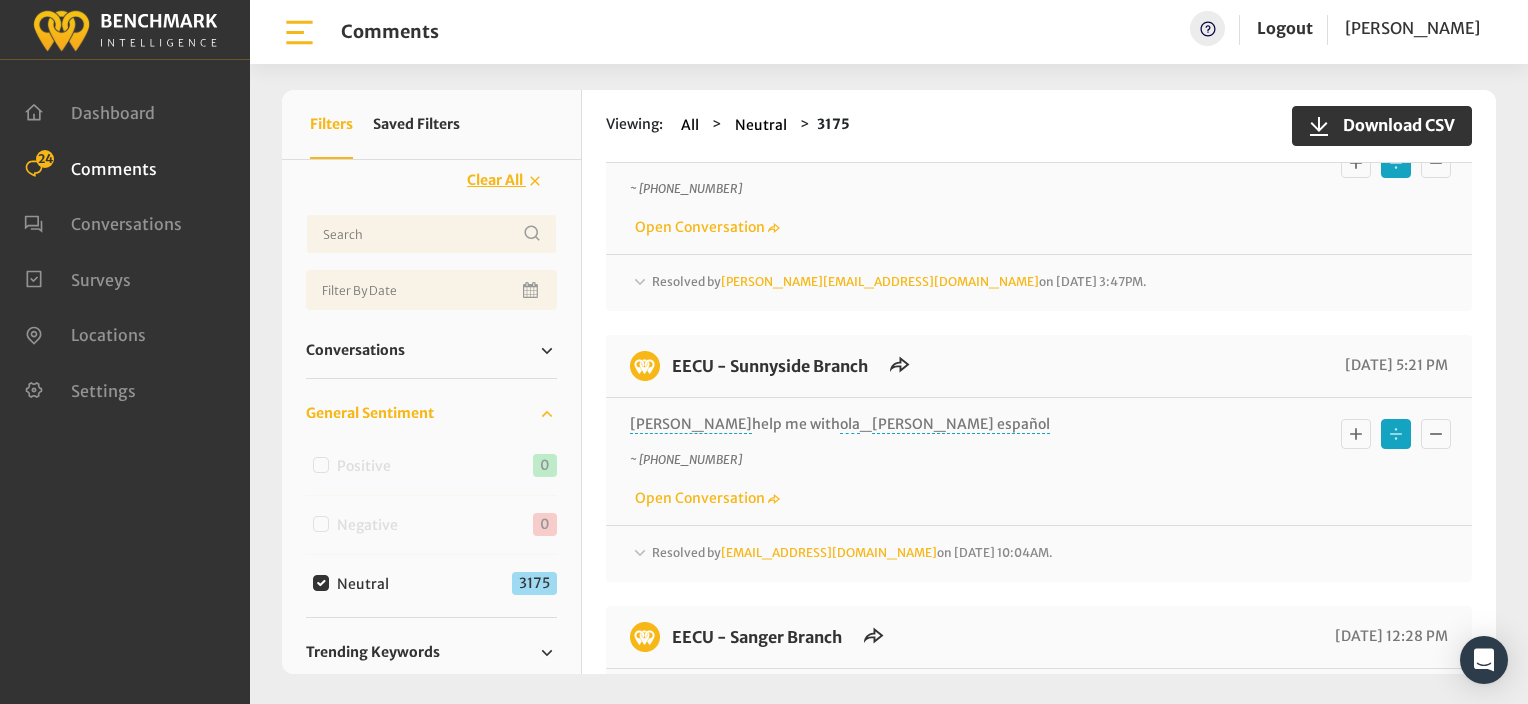 click 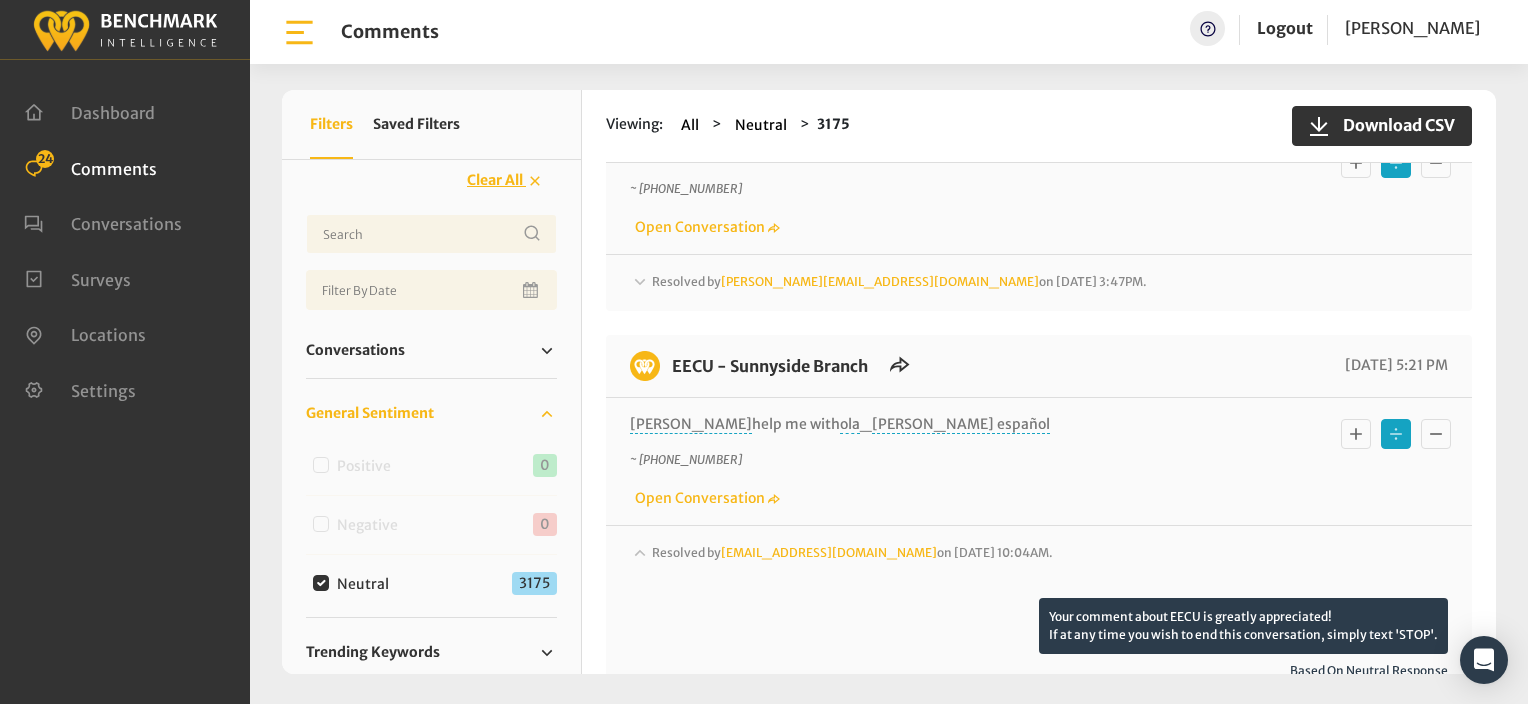 click 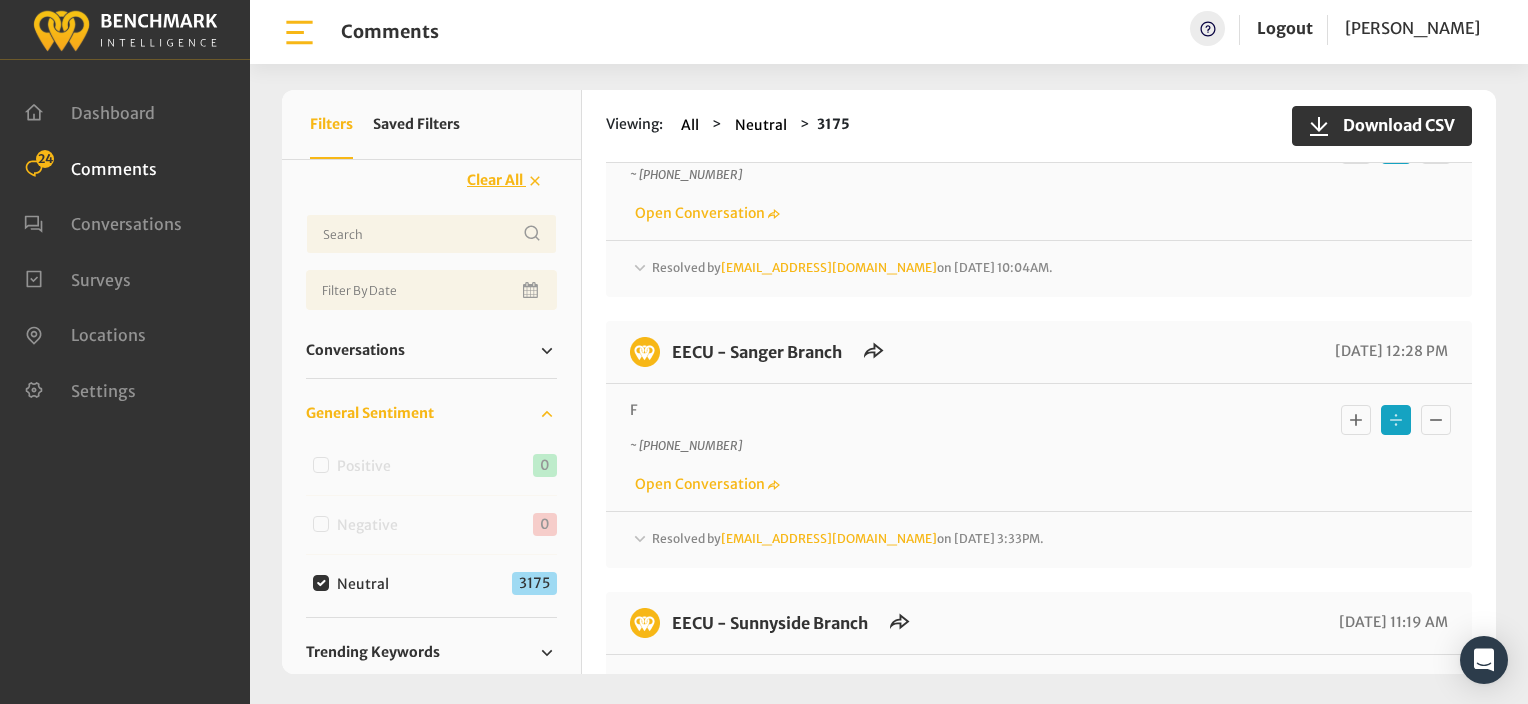 scroll, scrollTop: 1799, scrollLeft: 0, axis: vertical 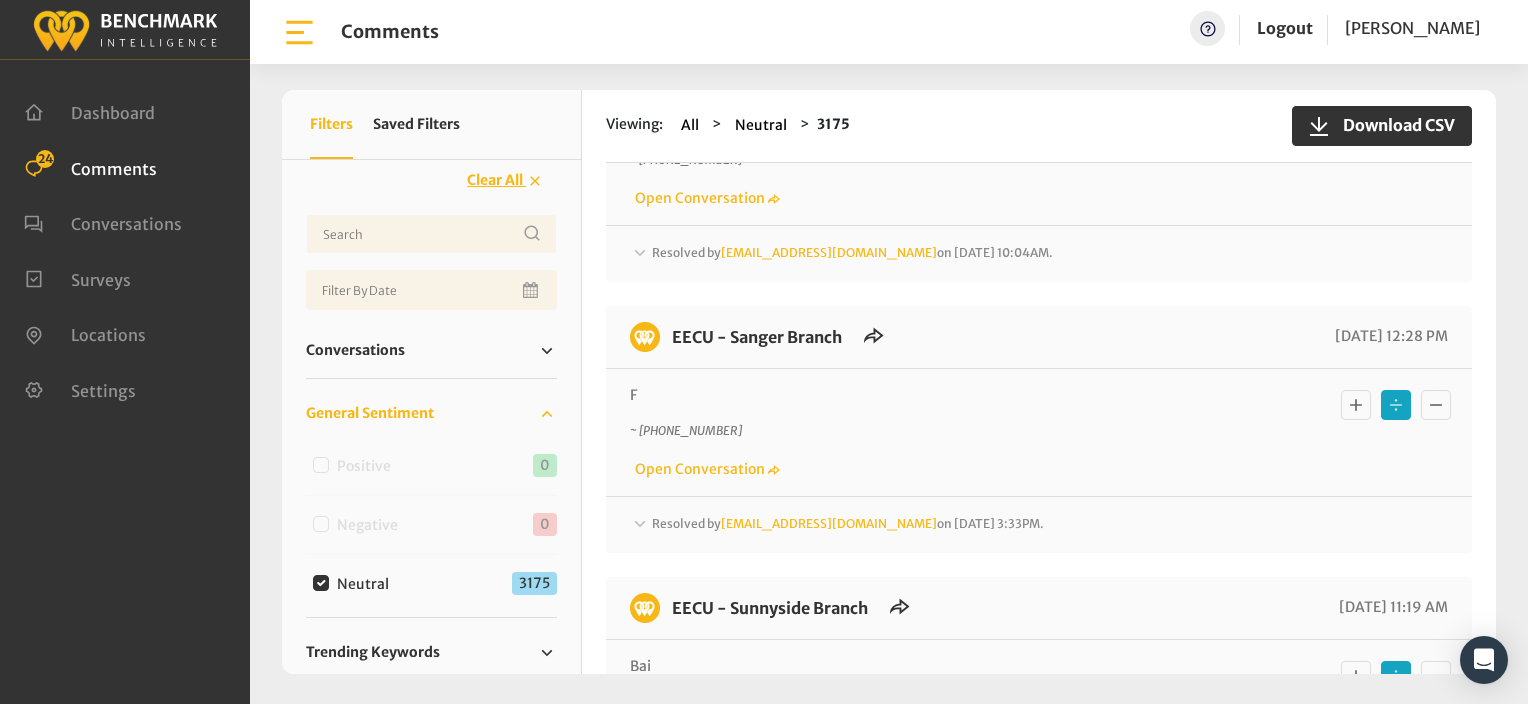 click 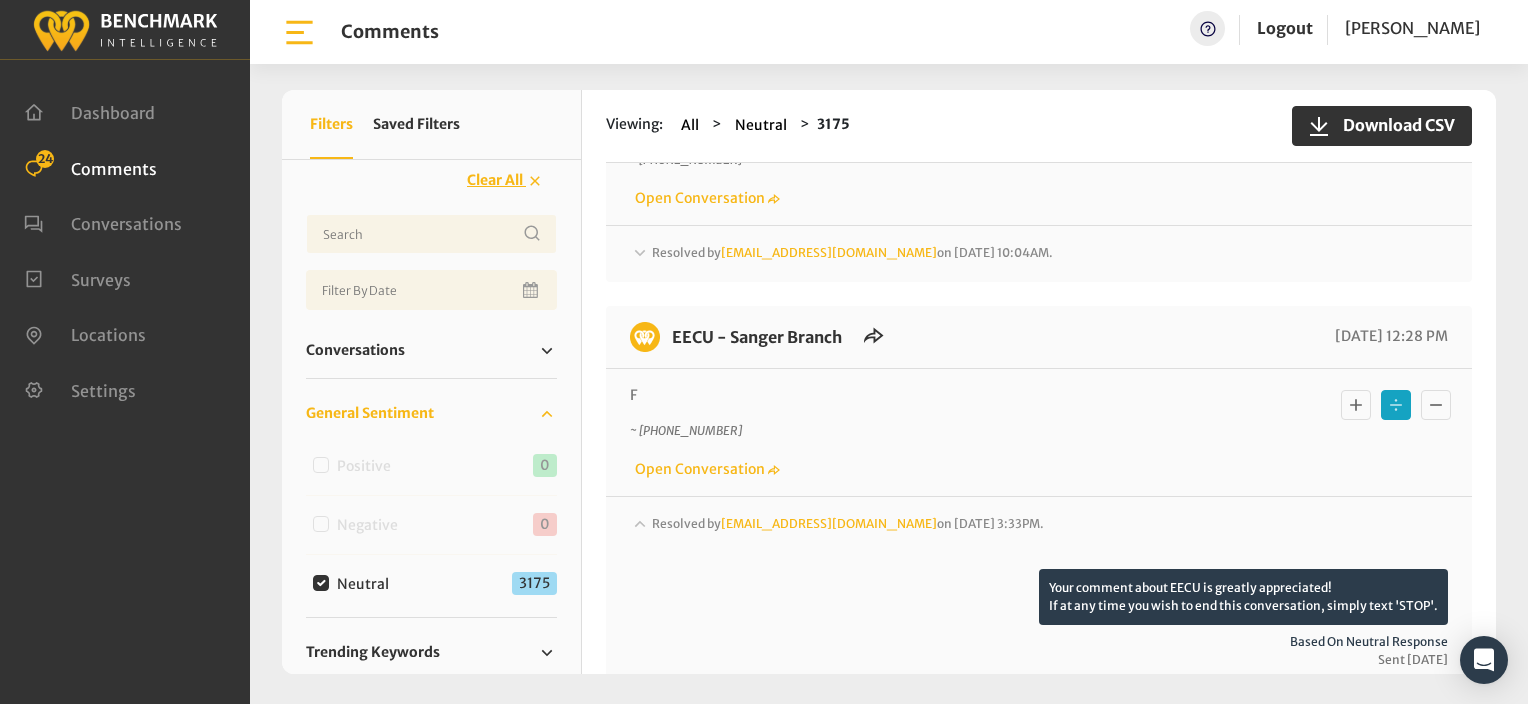 click 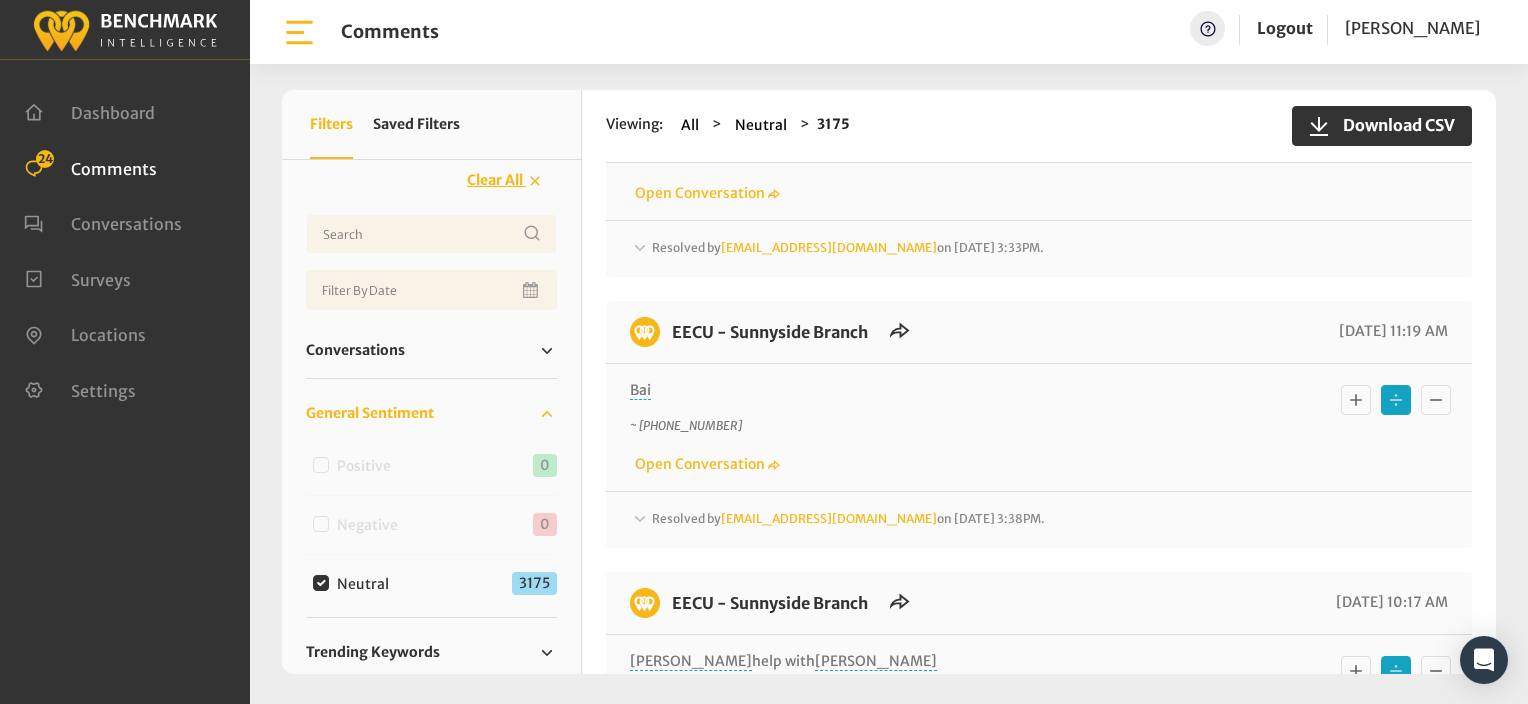scroll, scrollTop: 2099, scrollLeft: 0, axis: vertical 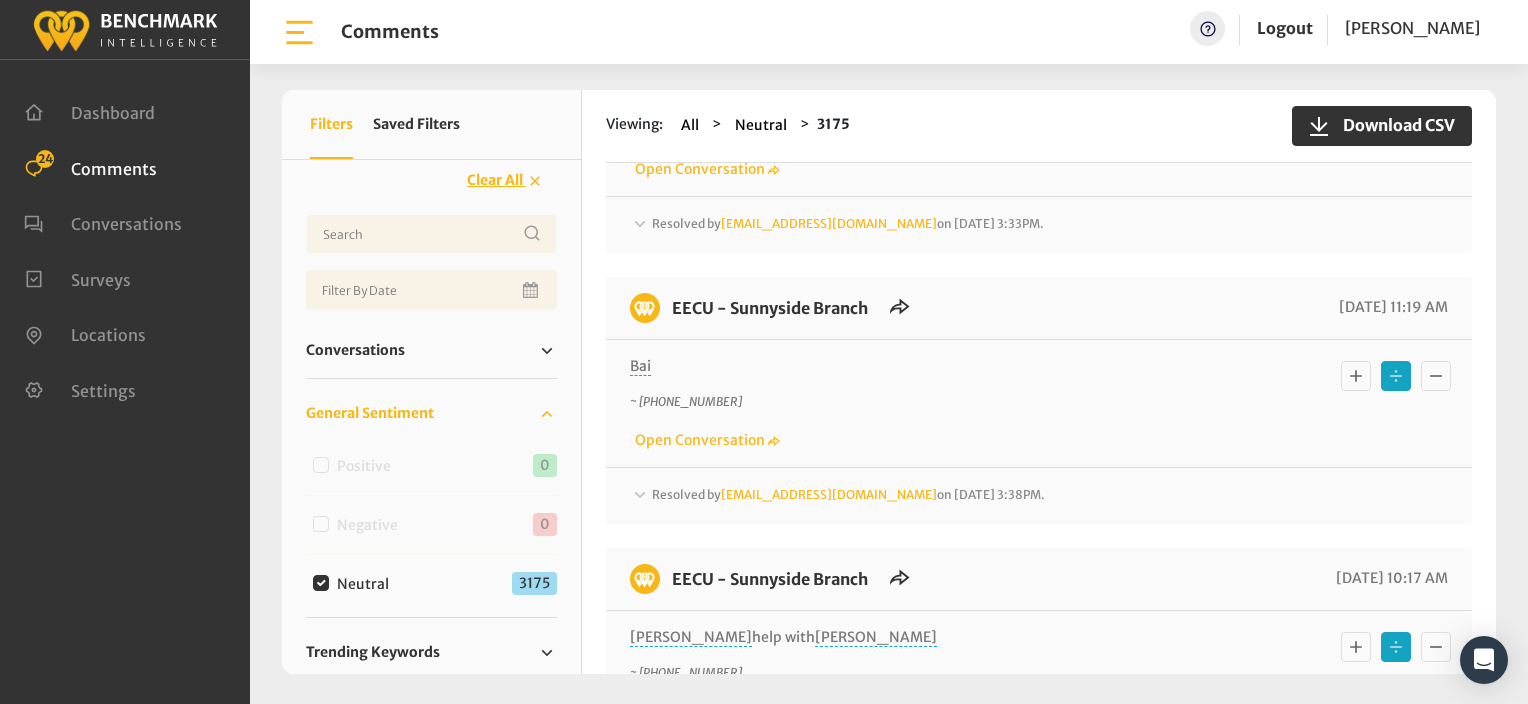click 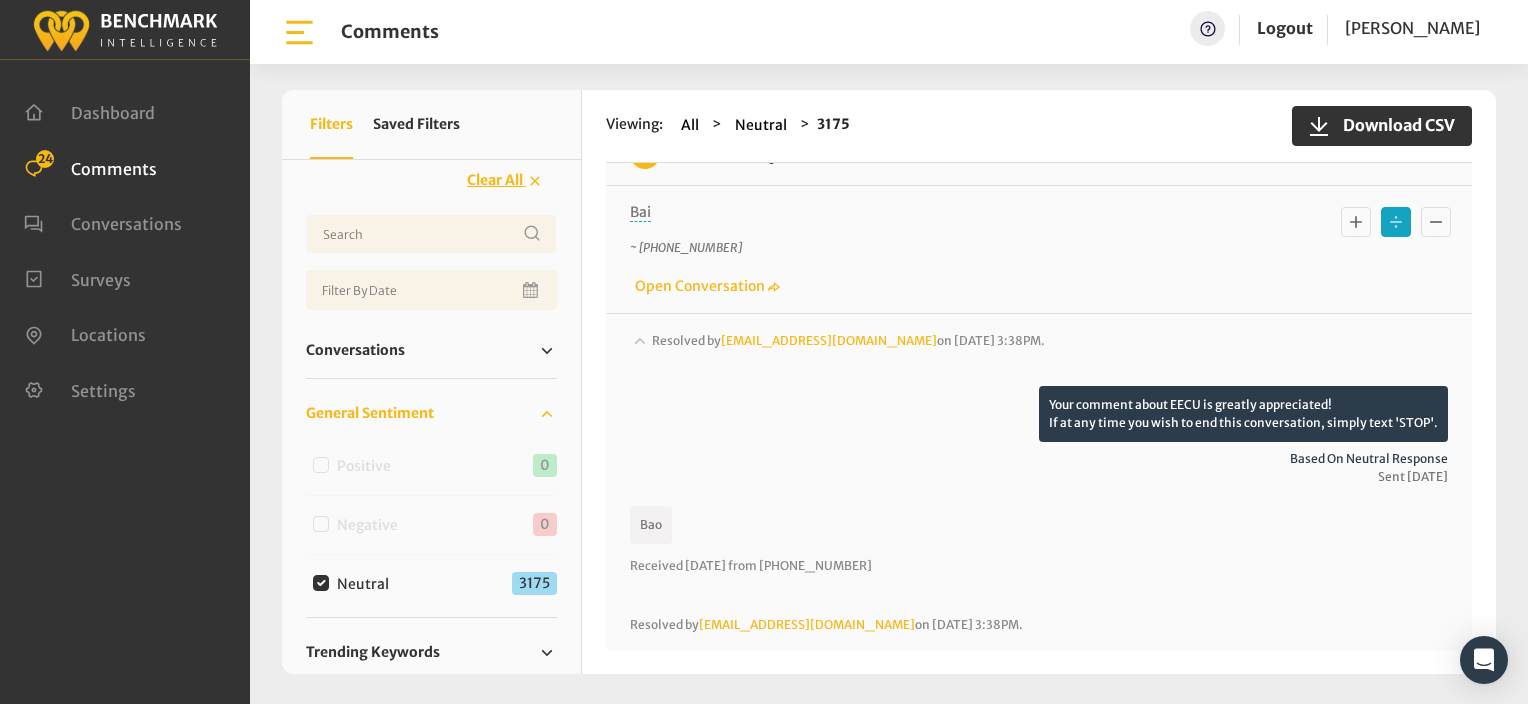 scroll, scrollTop: 2299, scrollLeft: 0, axis: vertical 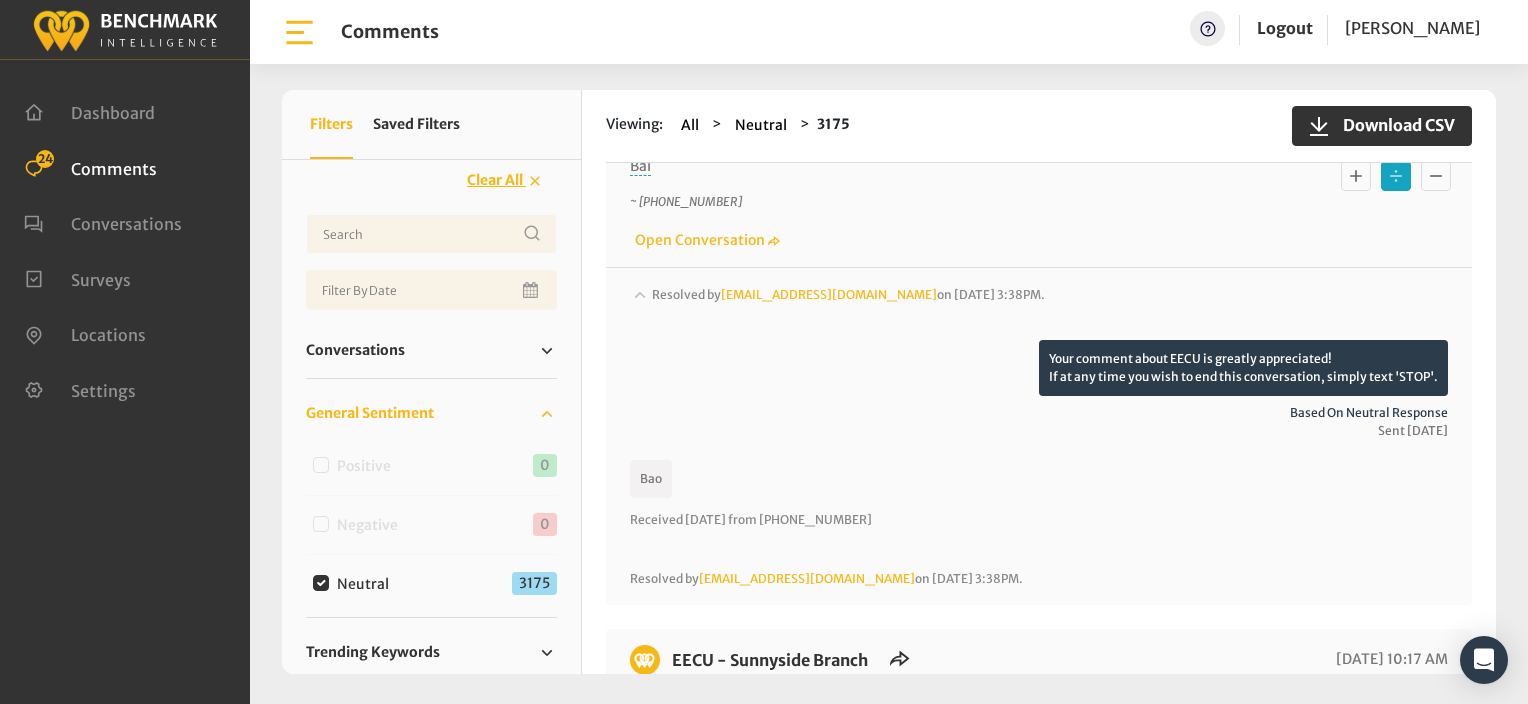 click 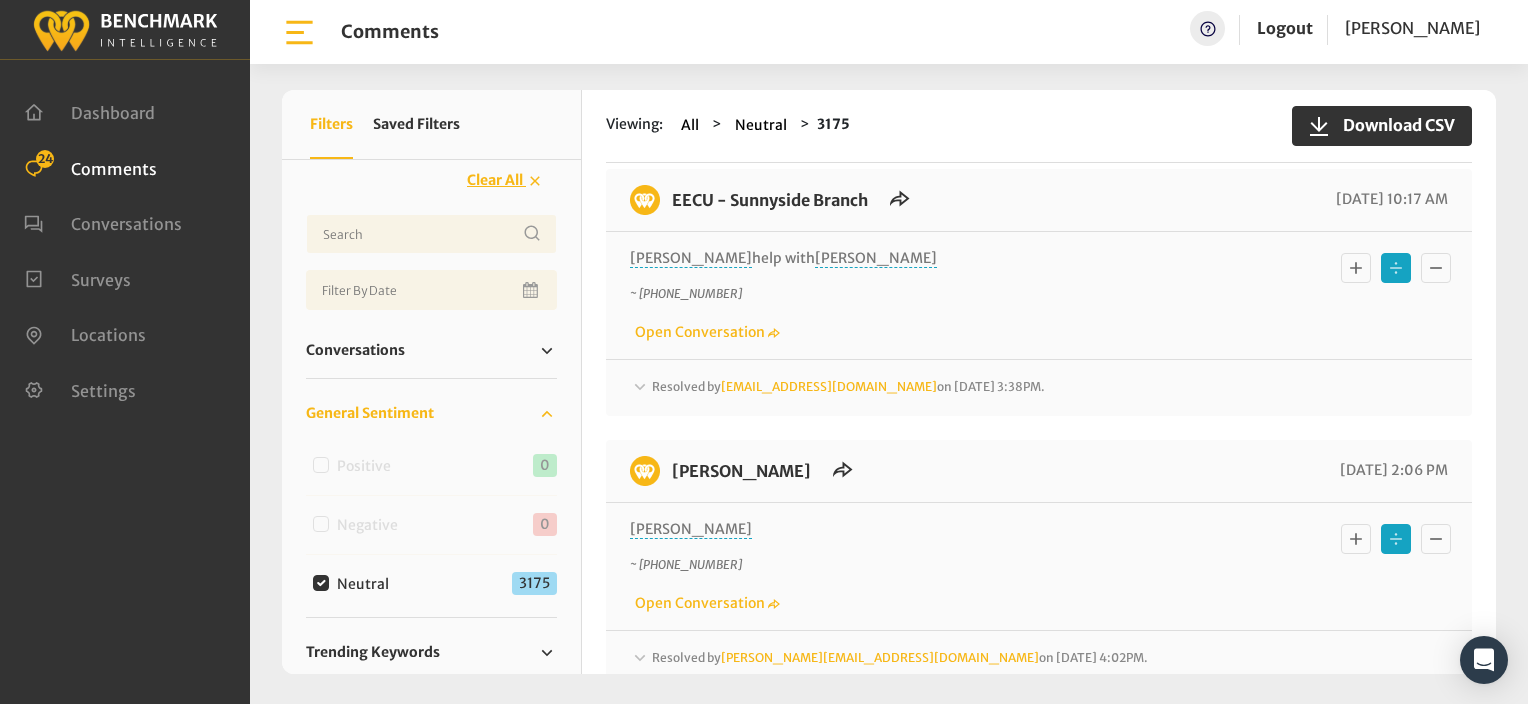 scroll, scrollTop: 2499, scrollLeft: 0, axis: vertical 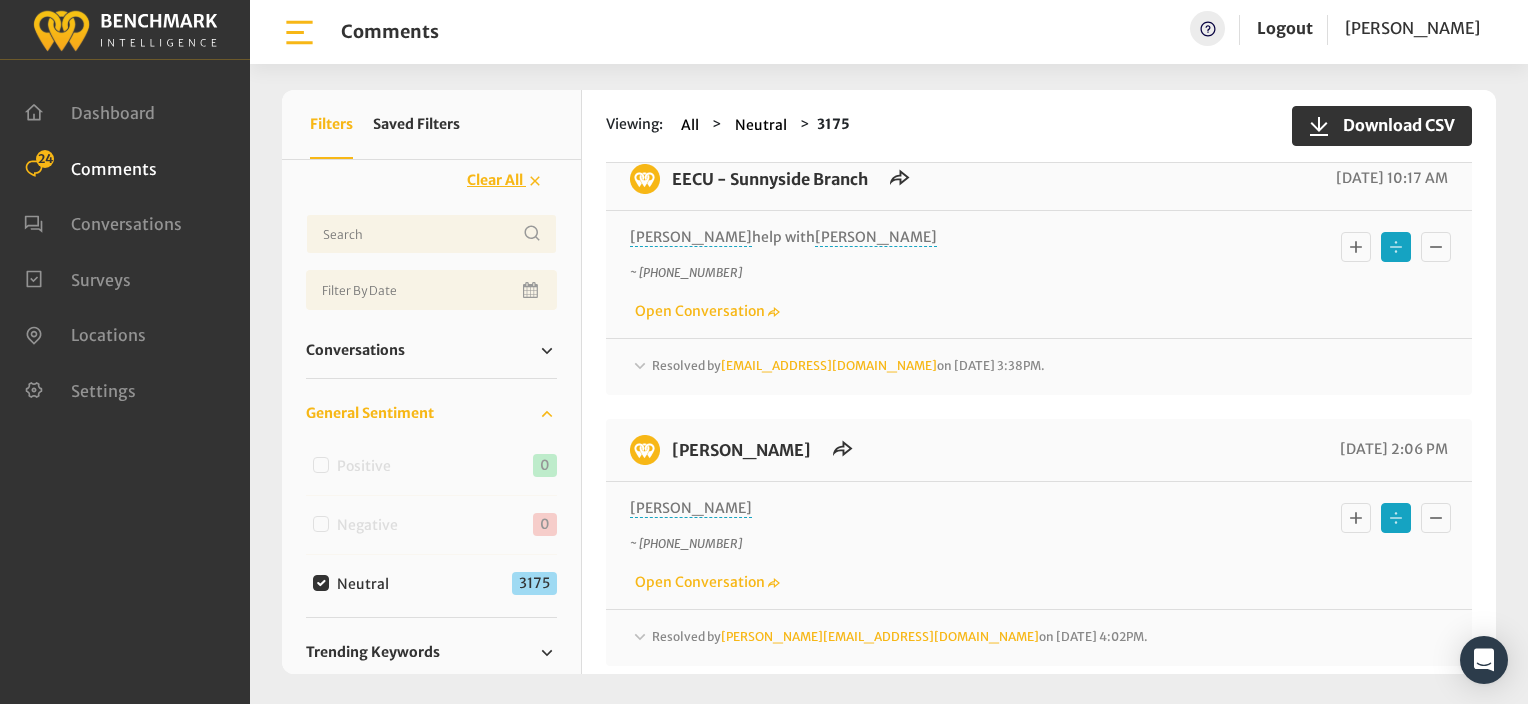click 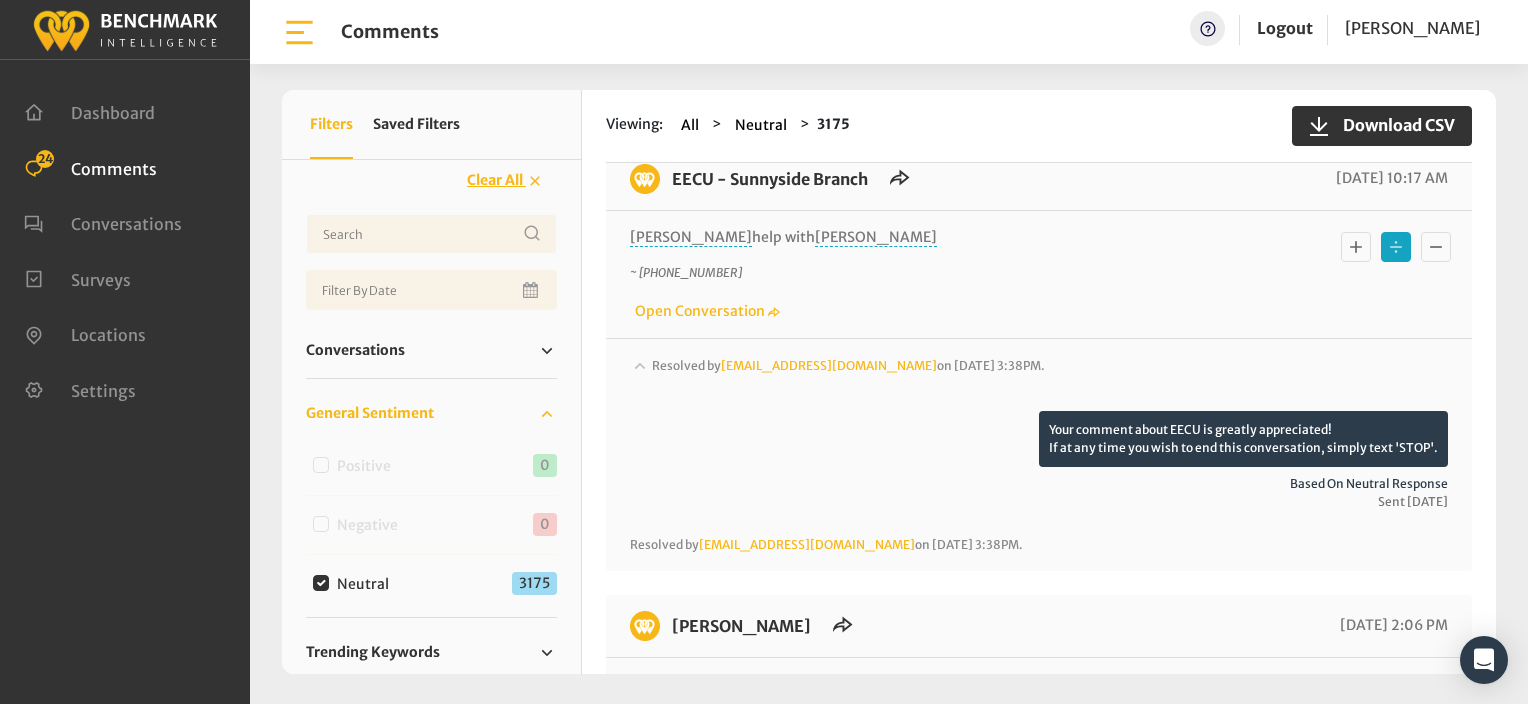 click 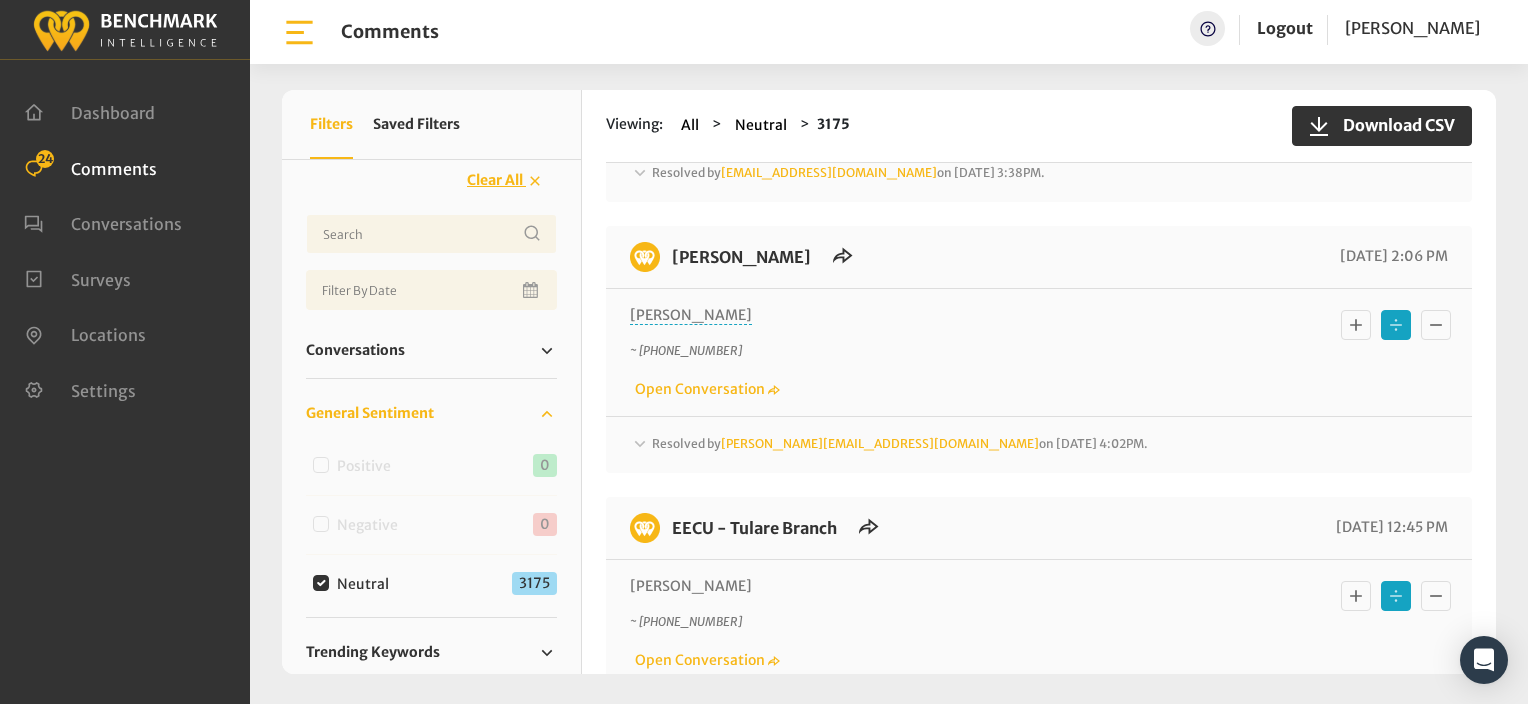 scroll, scrollTop: 2699, scrollLeft: 0, axis: vertical 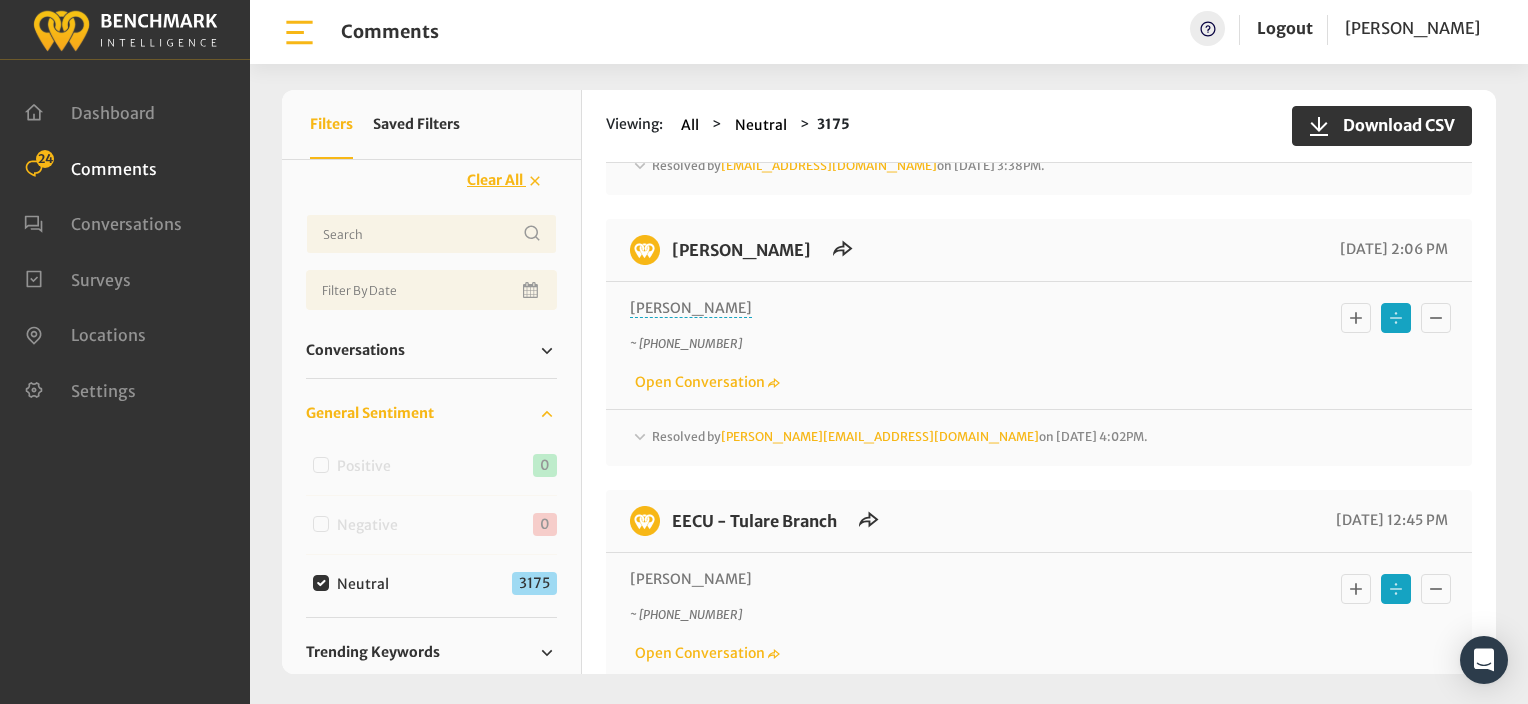 click 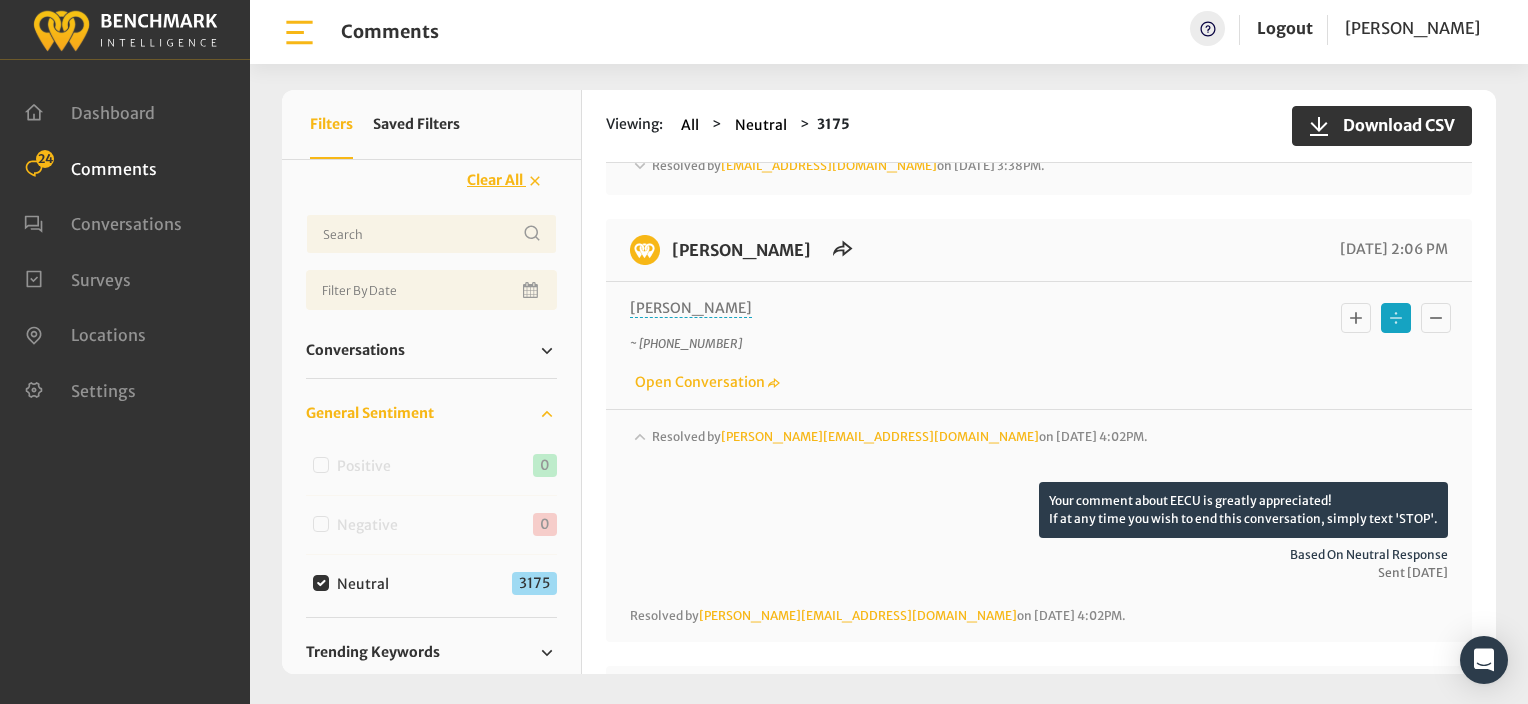 click 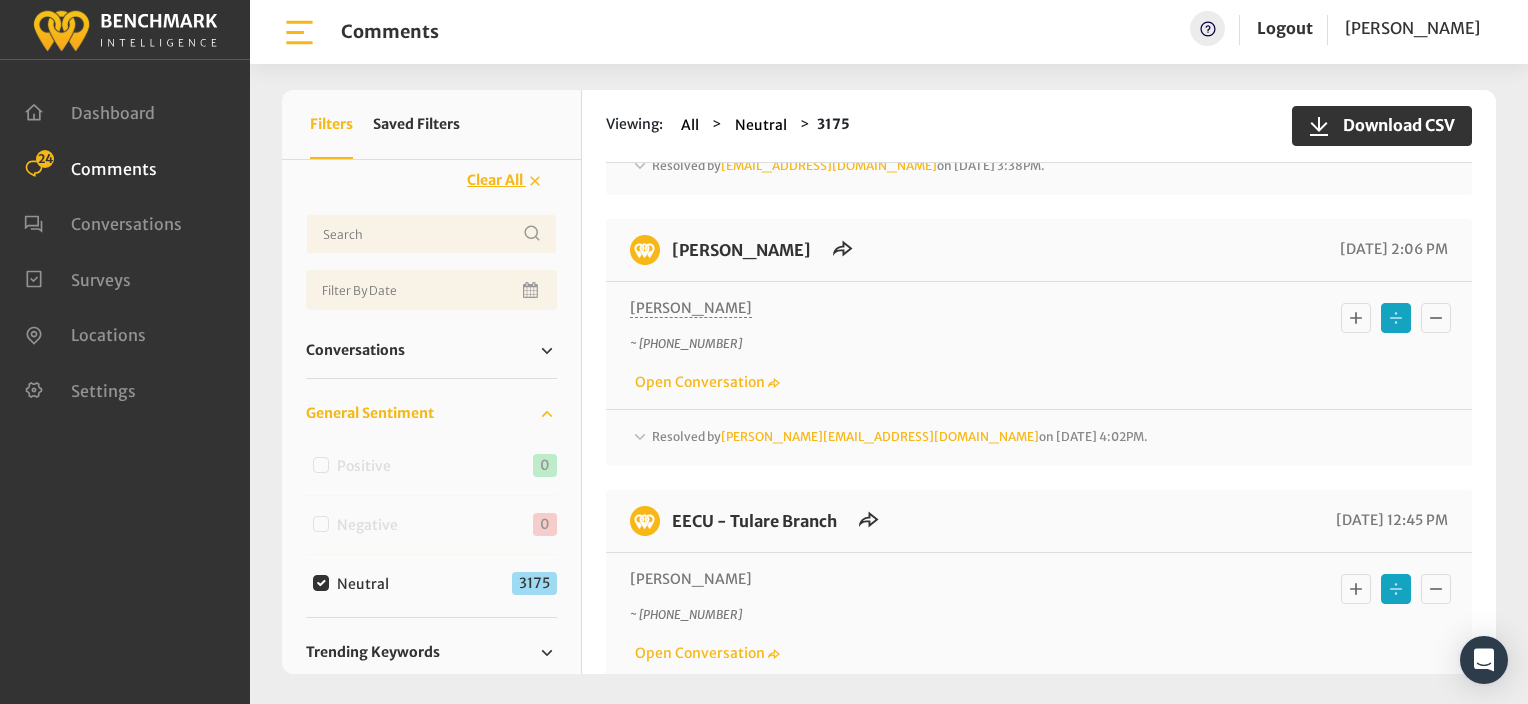click on "Neutral" at bounding box center (321, 583) 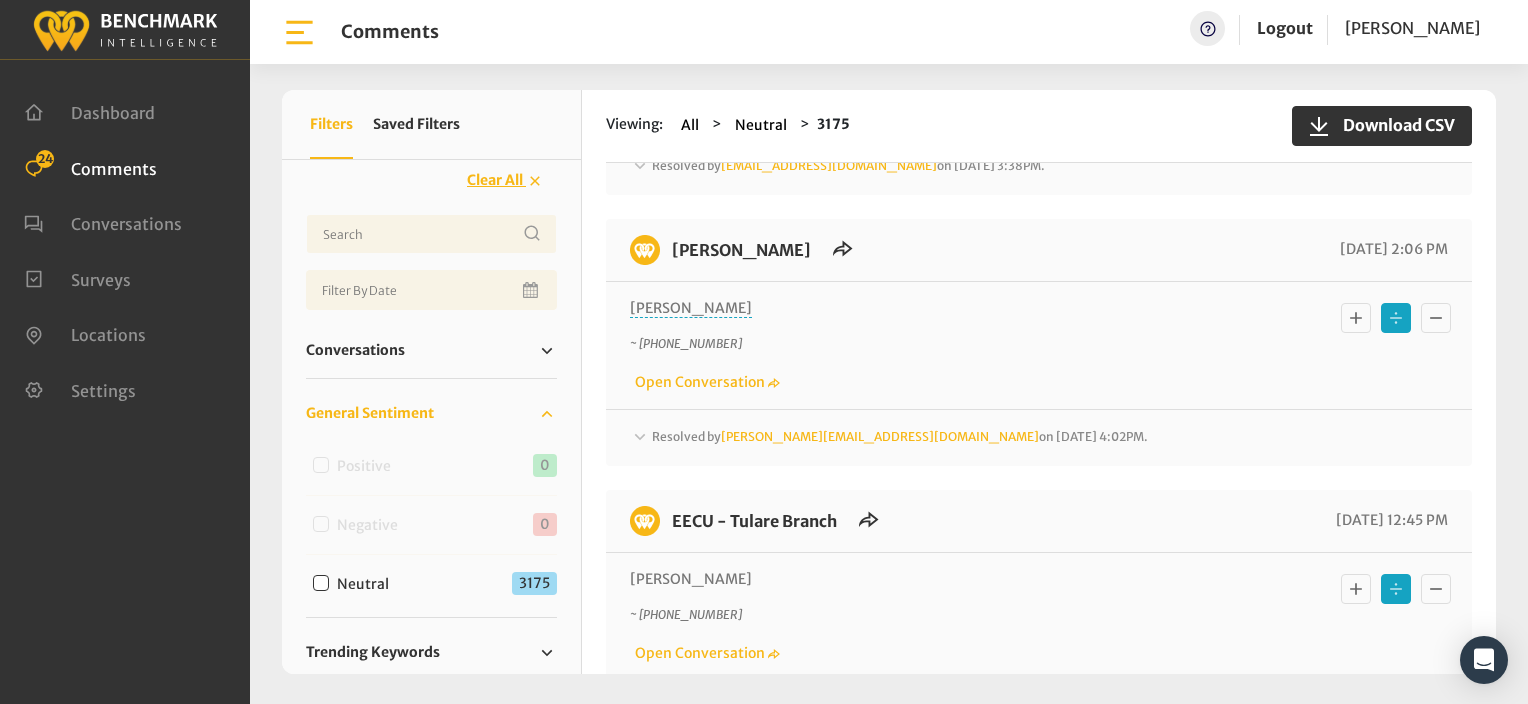 checkbox on "false" 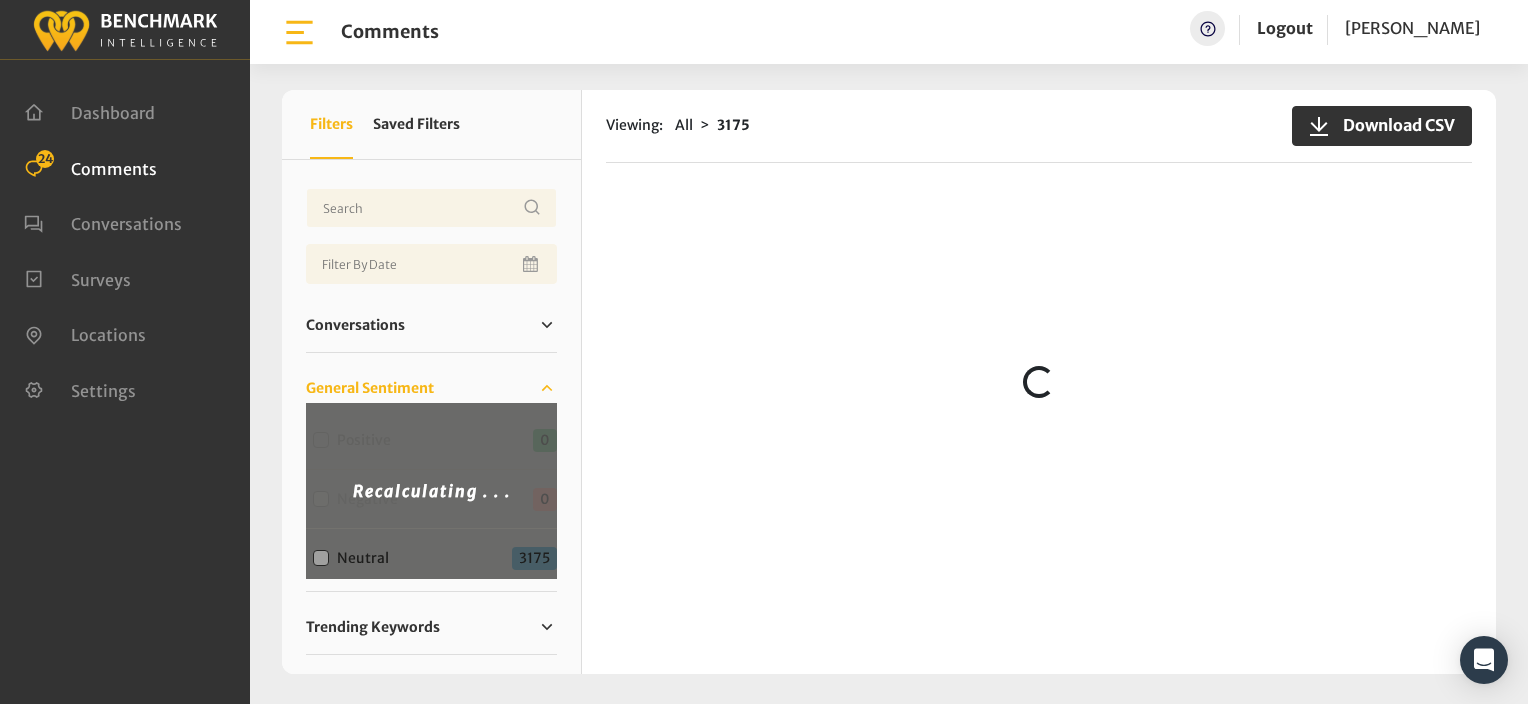 scroll, scrollTop: 0, scrollLeft: 0, axis: both 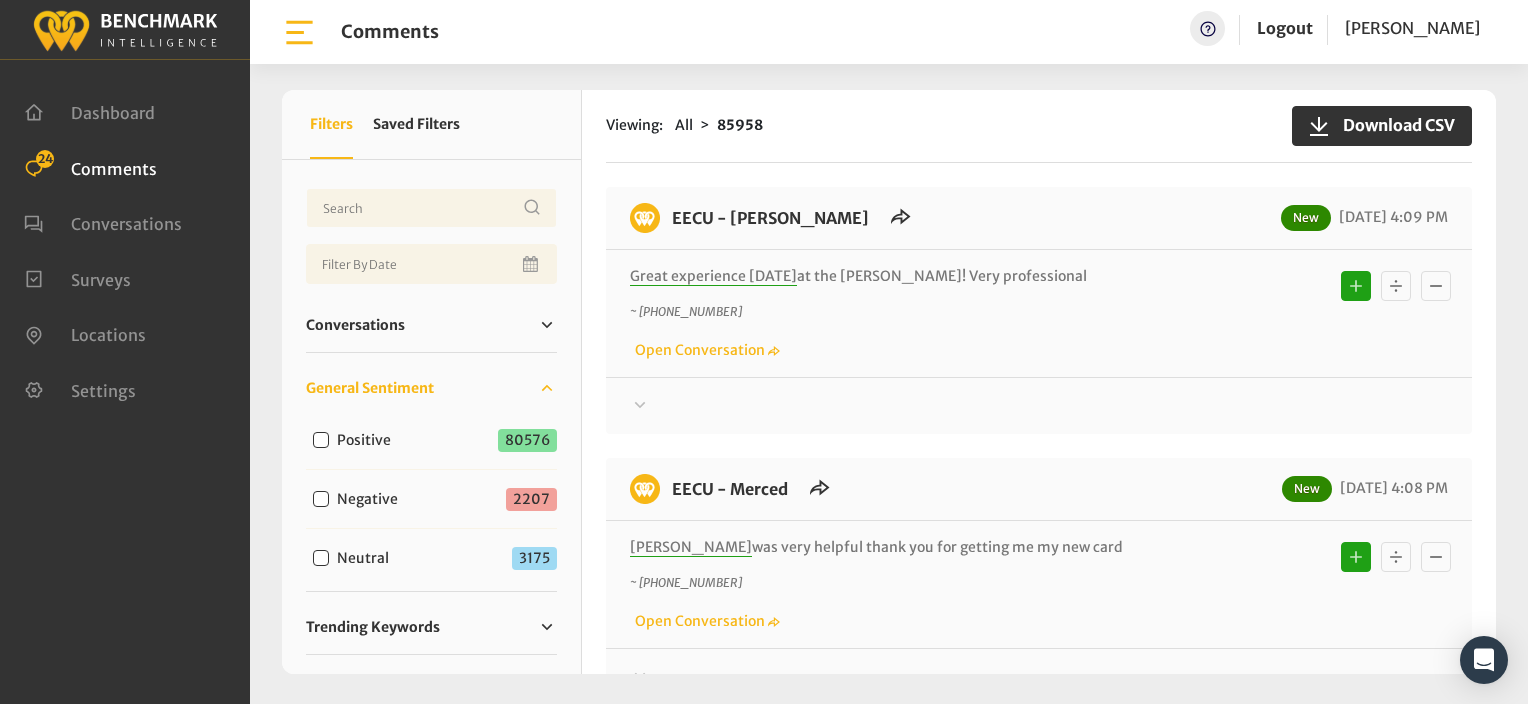 click on "Dashboard
Comments
24
Conversations
Surveys" 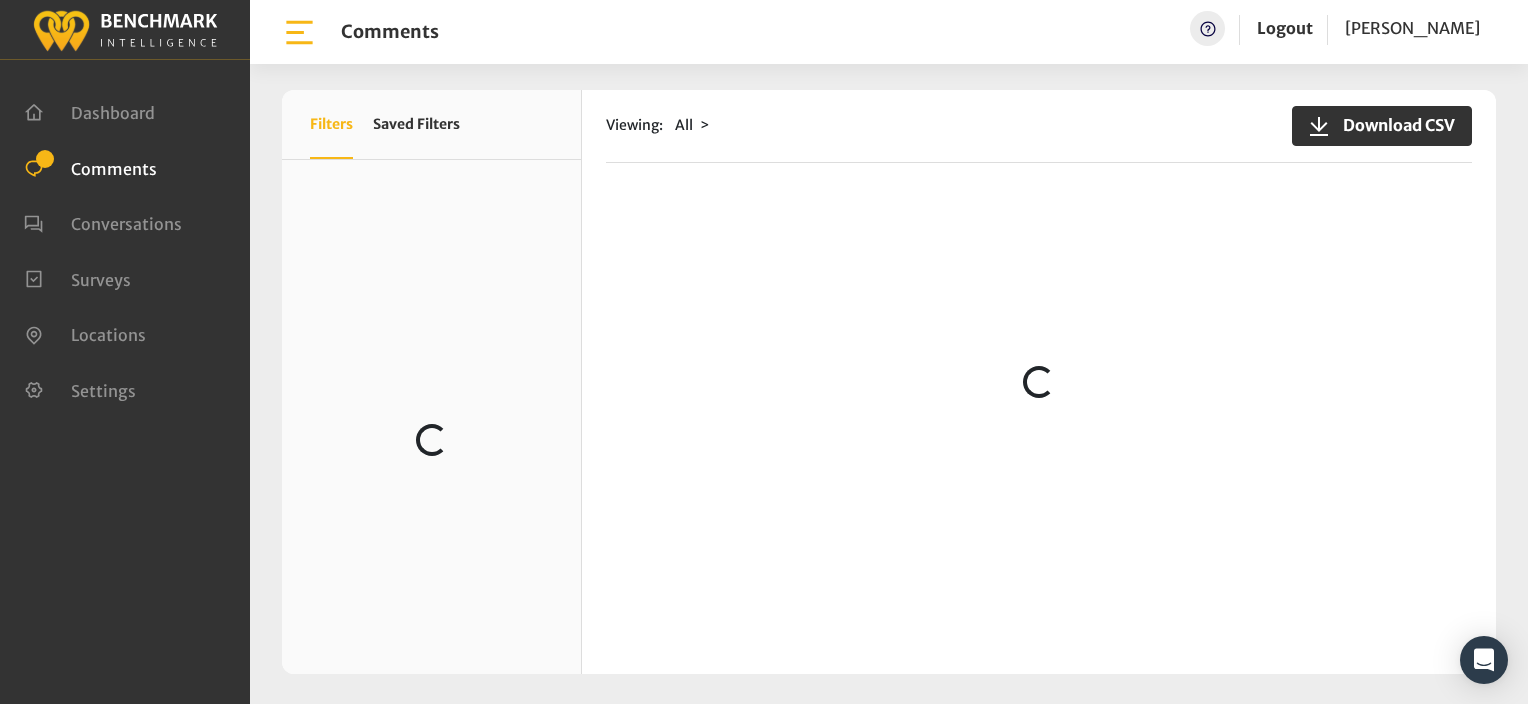 scroll, scrollTop: 0, scrollLeft: 0, axis: both 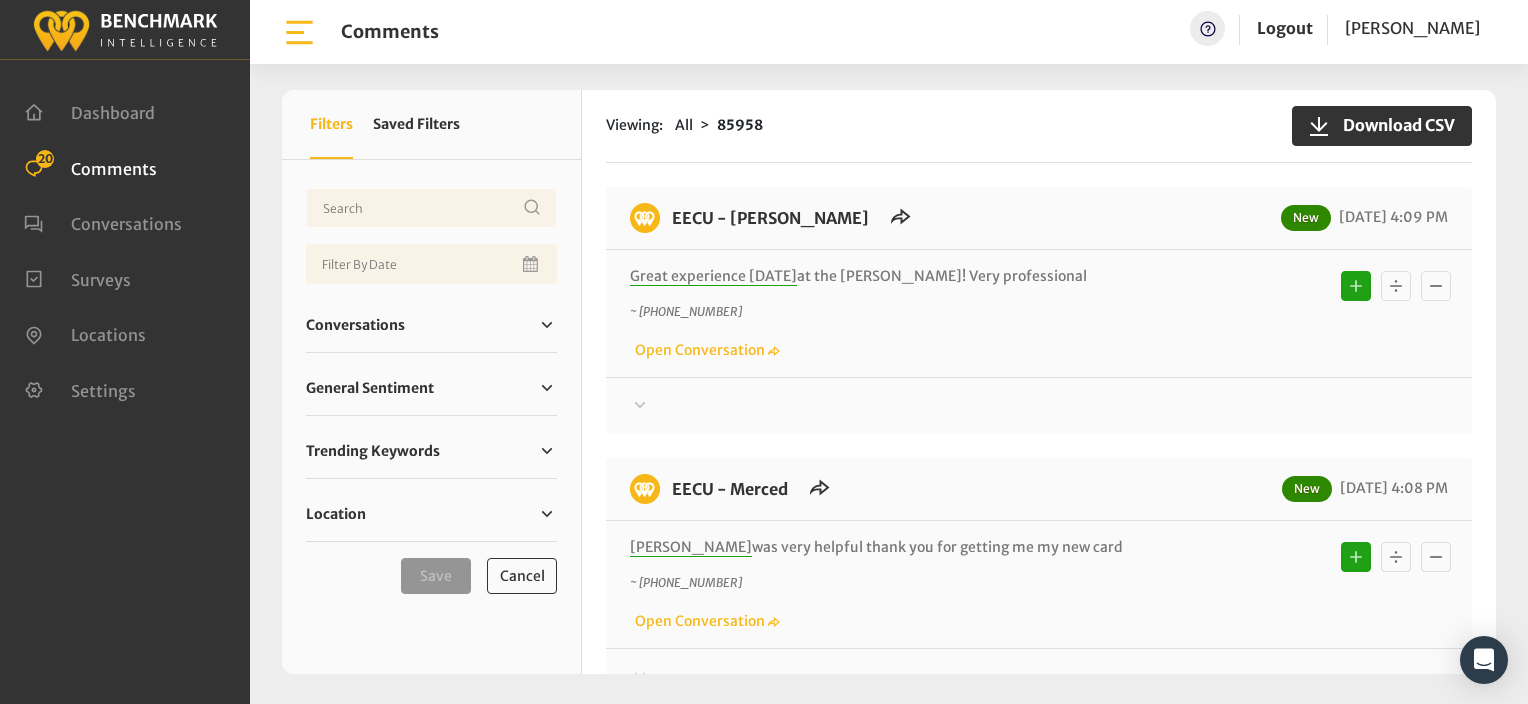 click on "Viewing:
All
85958
Download CSV" 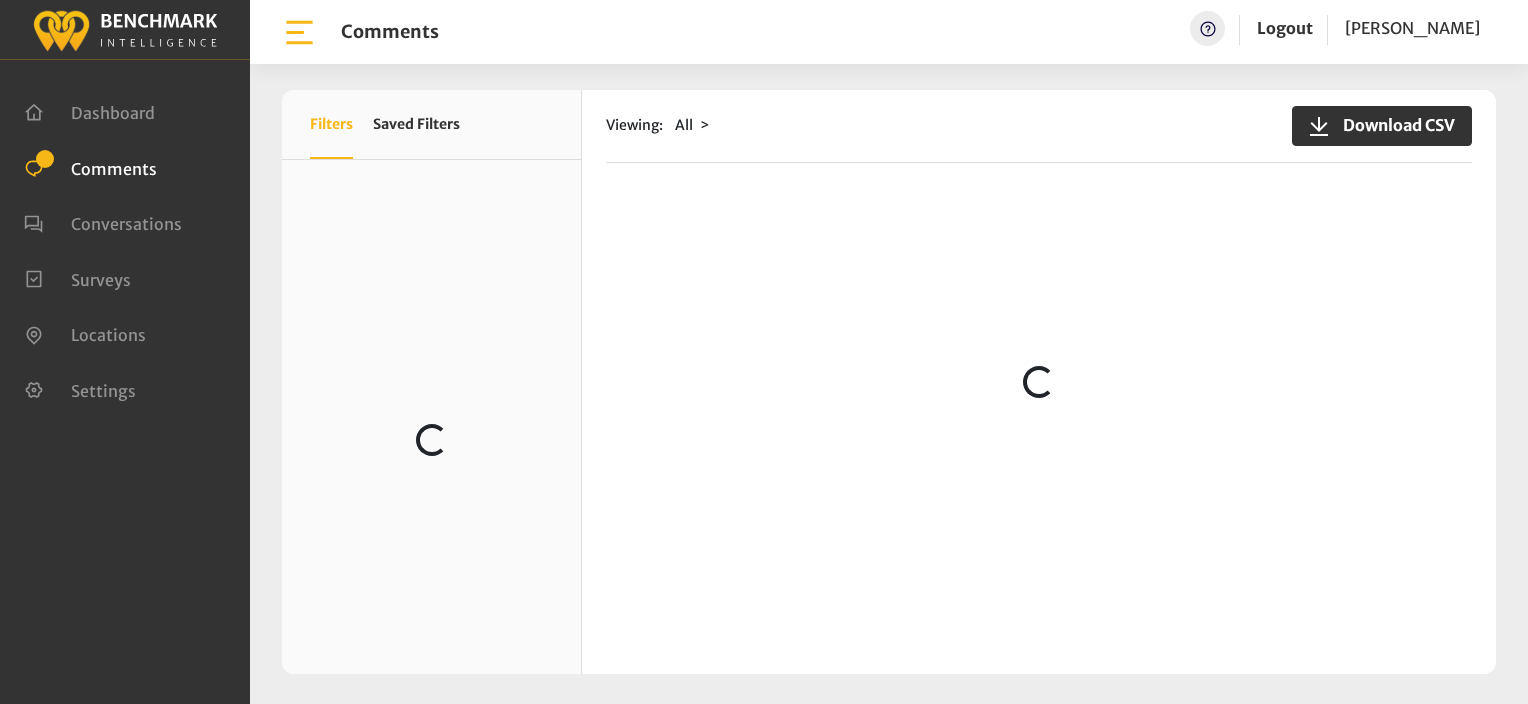 scroll, scrollTop: 0, scrollLeft: 0, axis: both 